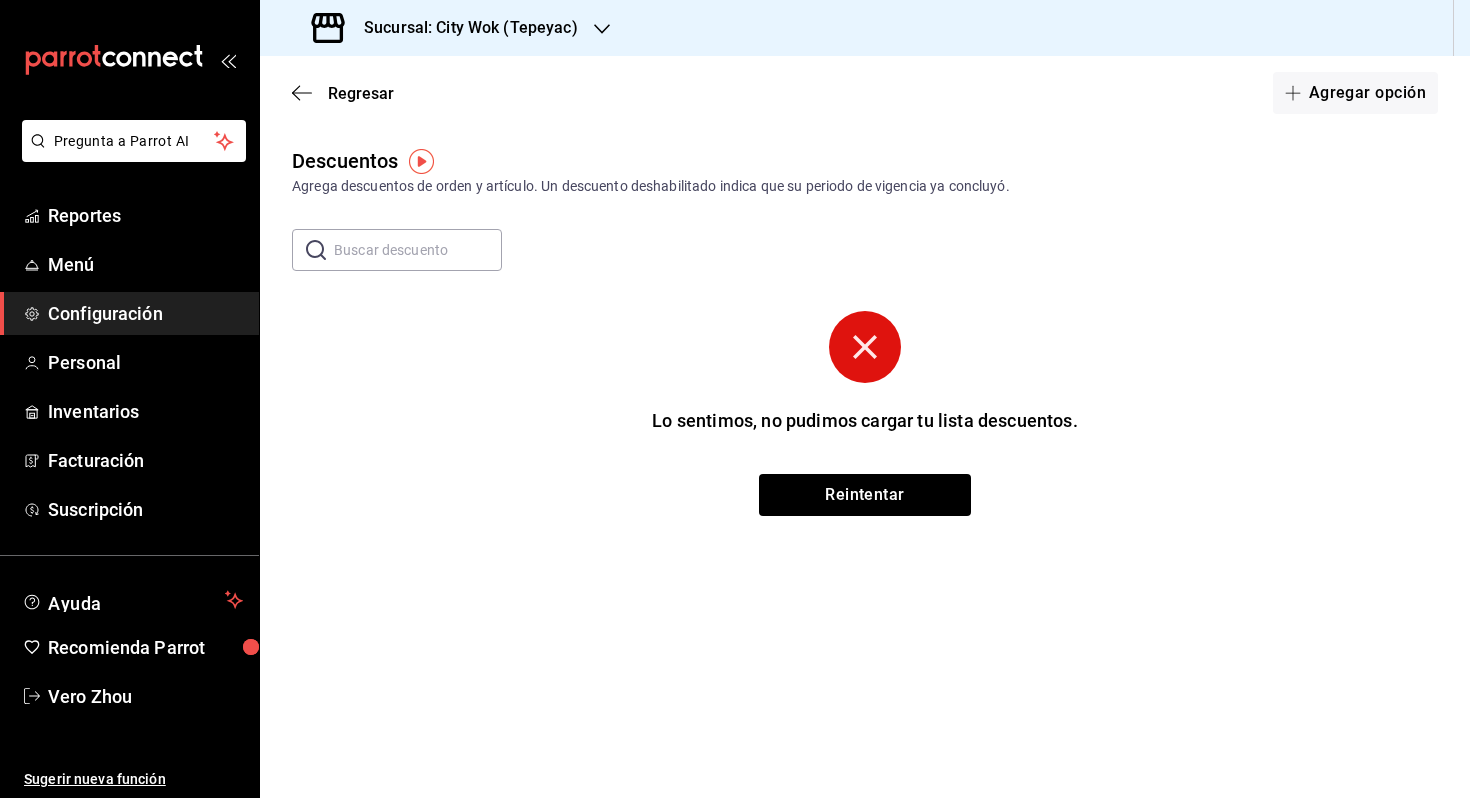 scroll, scrollTop: 0, scrollLeft: 0, axis: both 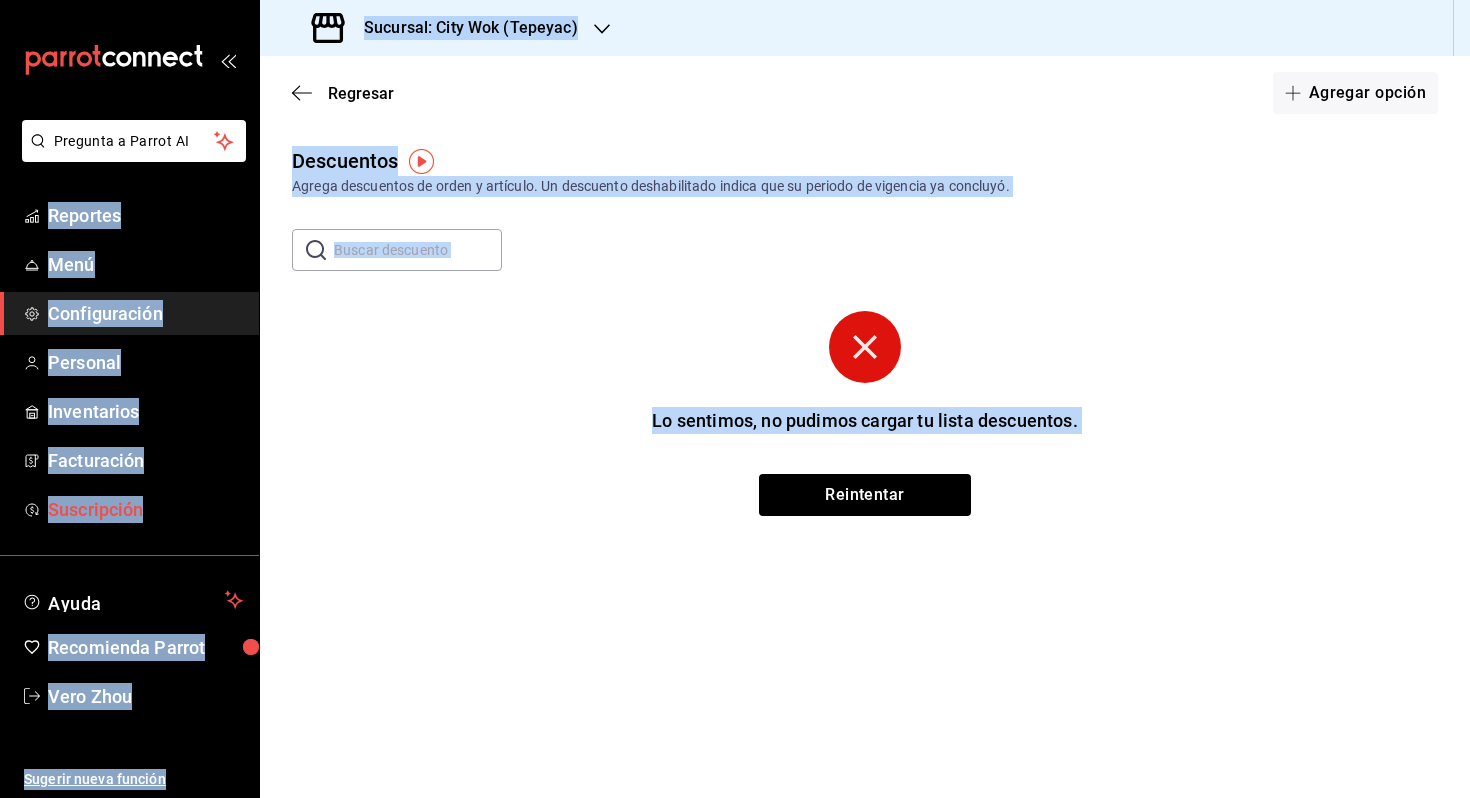 drag, startPoint x: 0, startPoint y: 0, endPoint x: 115, endPoint y: 507, distance: 519.87885 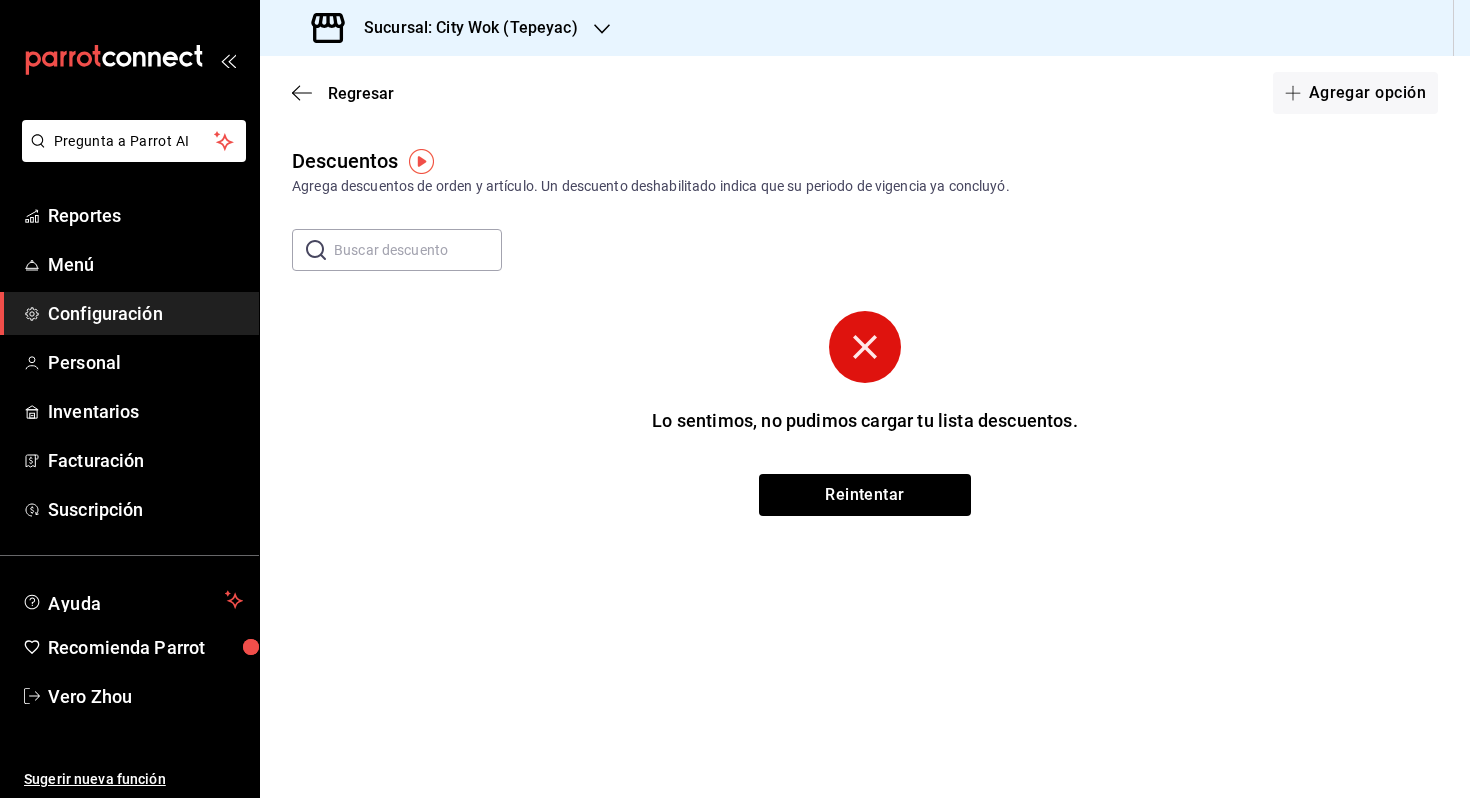 click on "Lo sentimos, no pudimos cargar tu lista descuentos. Reintentar" at bounding box center (865, 413) 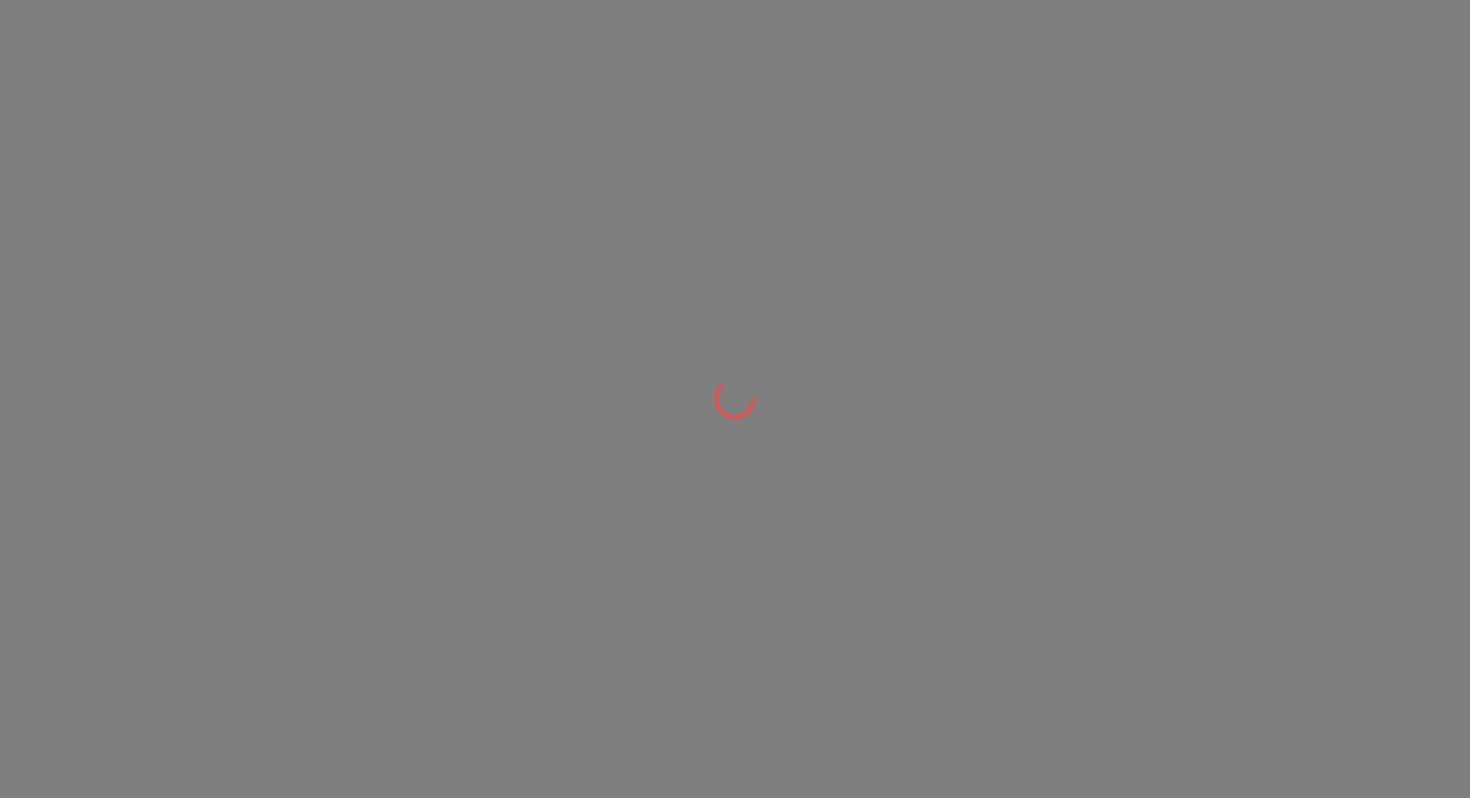 scroll, scrollTop: 0, scrollLeft: 0, axis: both 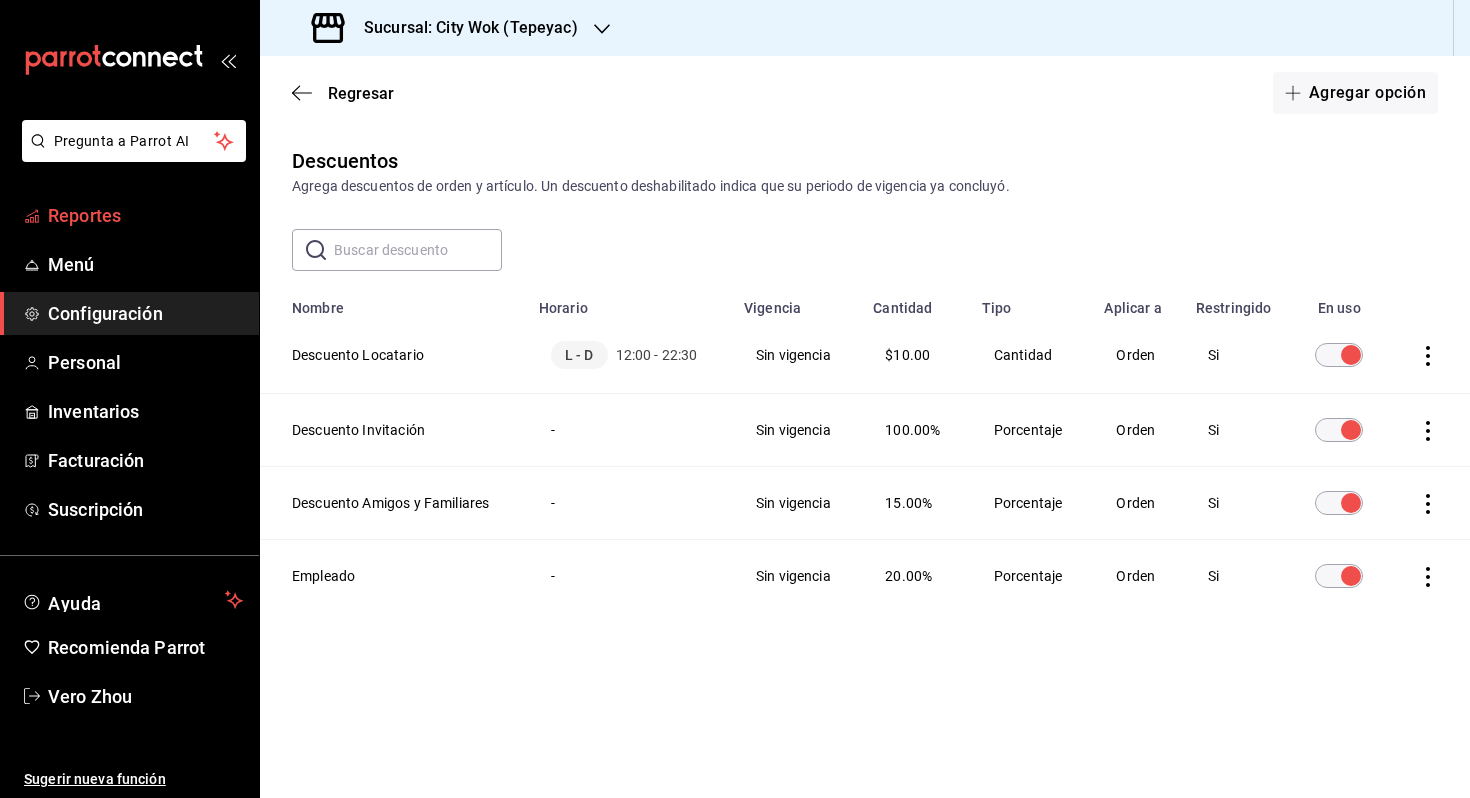 click on "Reportes" at bounding box center (129, 215) 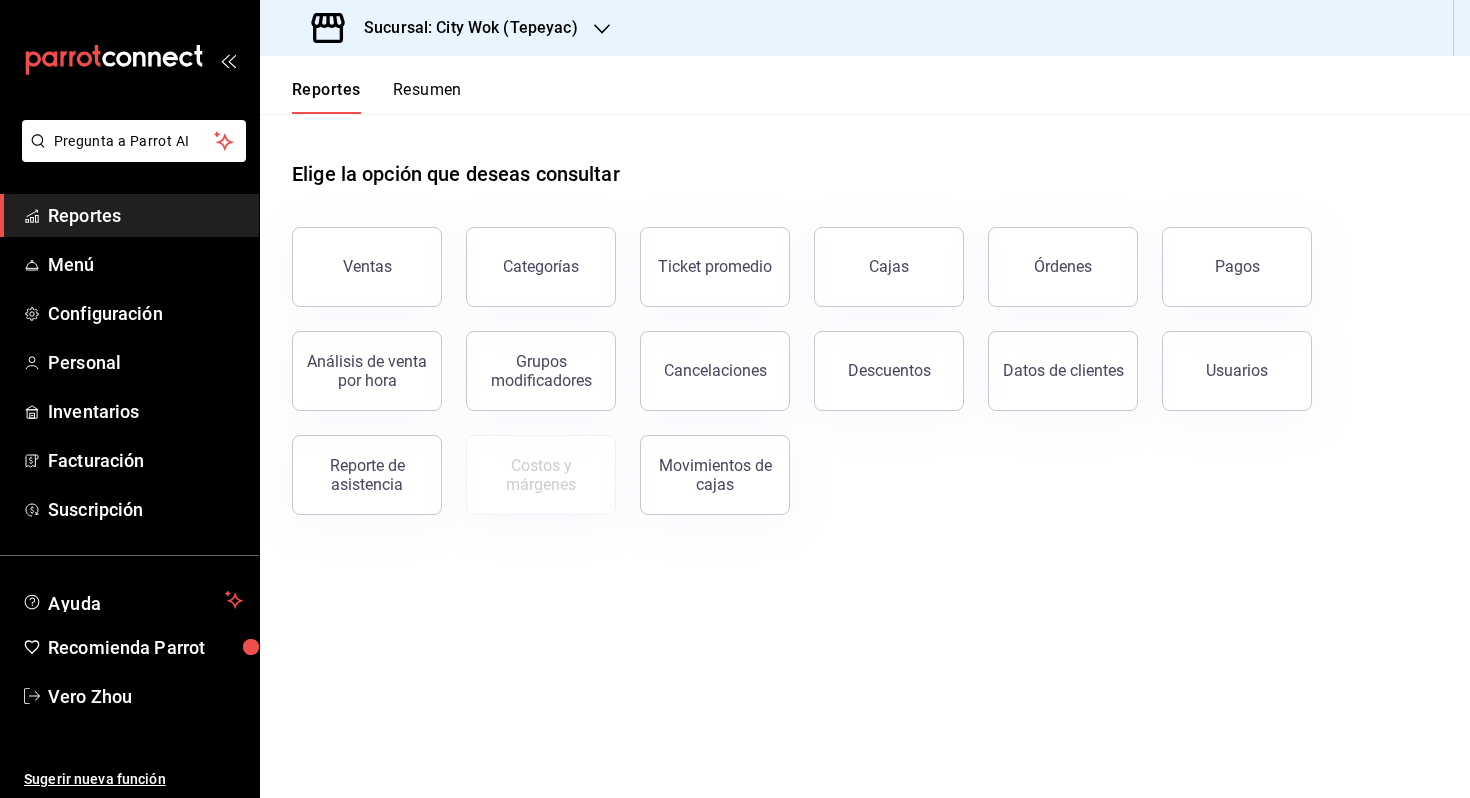 click on "Resumen" at bounding box center (427, 97) 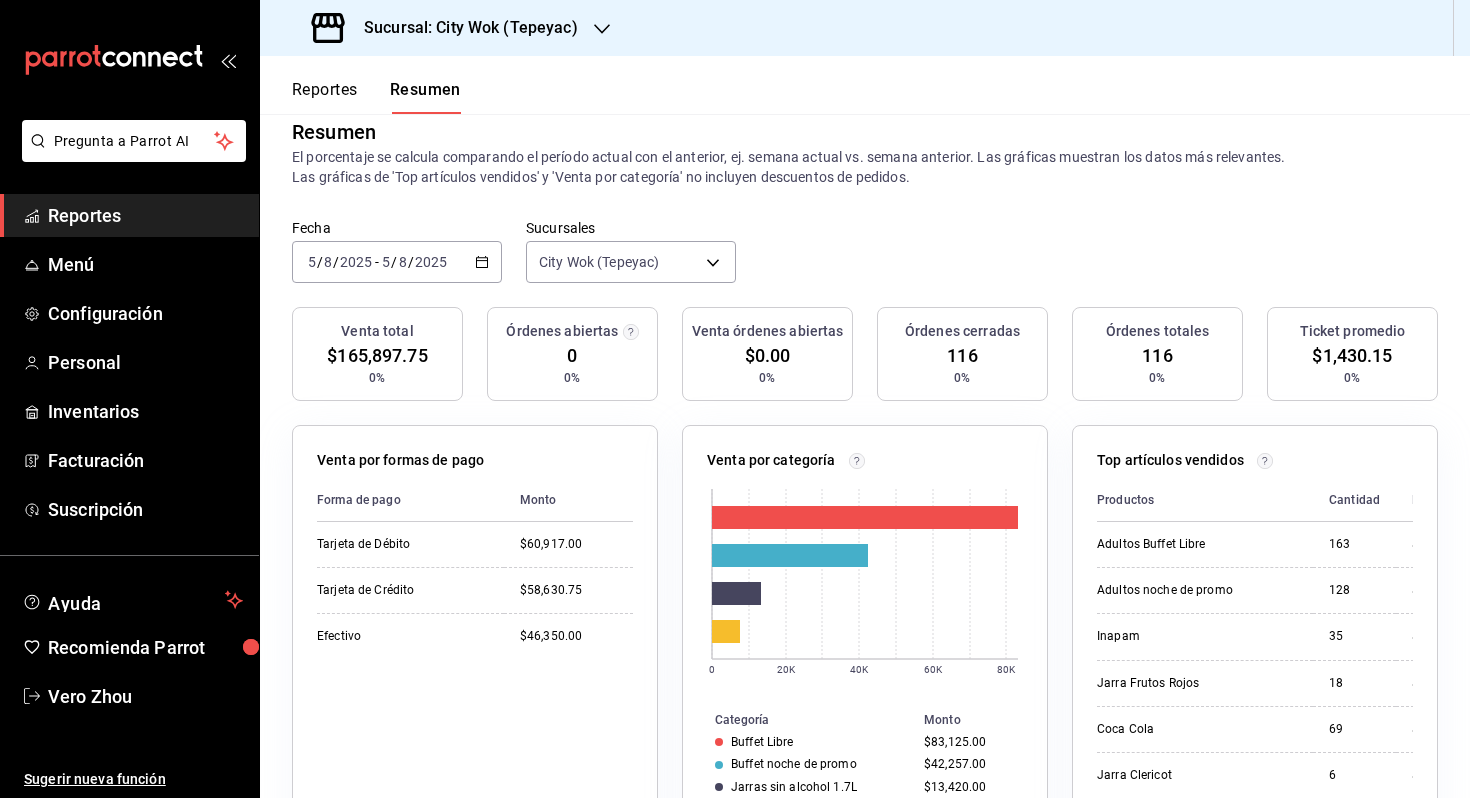 scroll, scrollTop: 30, scrollLeft: 0, axis: vertical 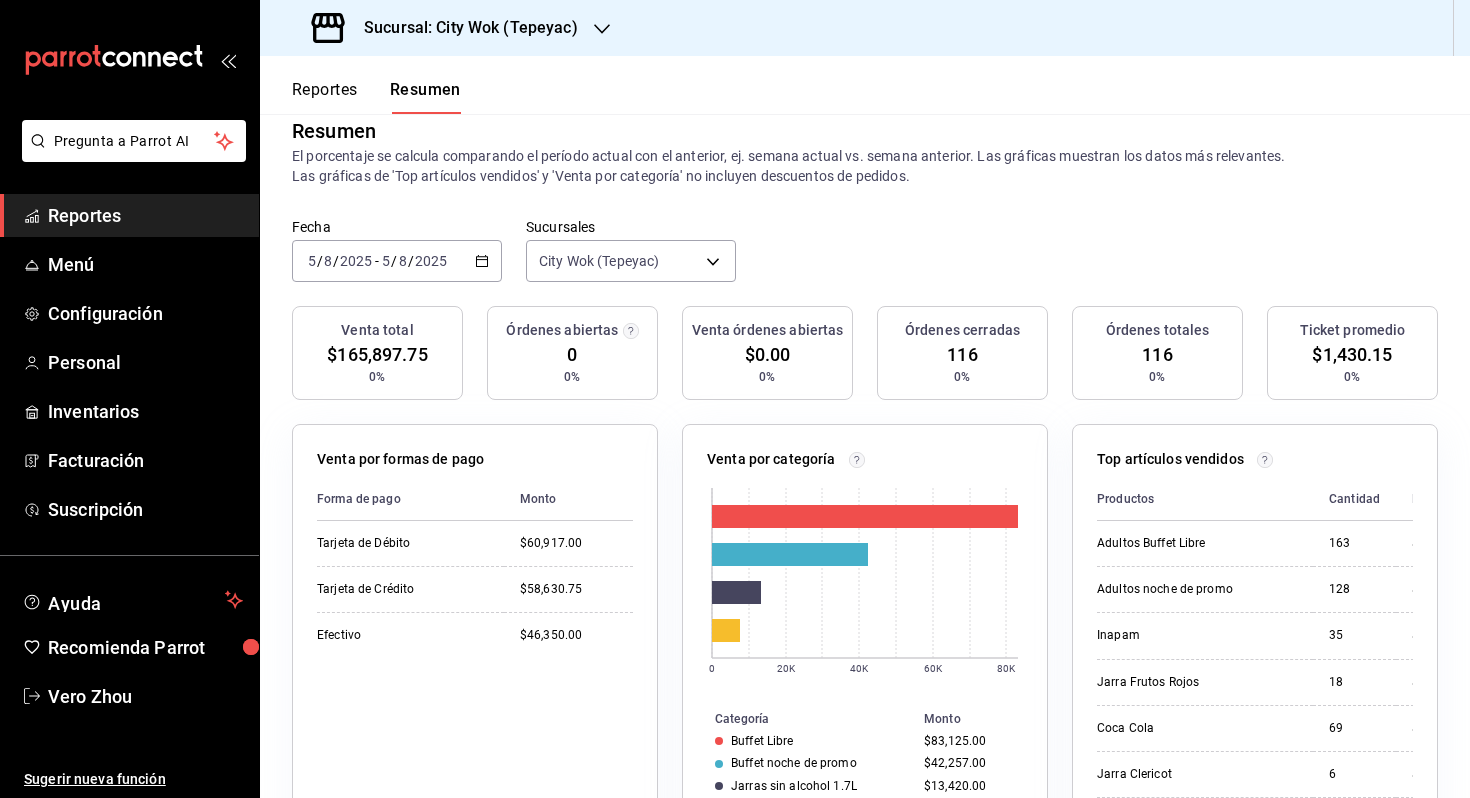 click on "Sucursal: City Wok (Tepeyac)" at bounding box center (463, 28) 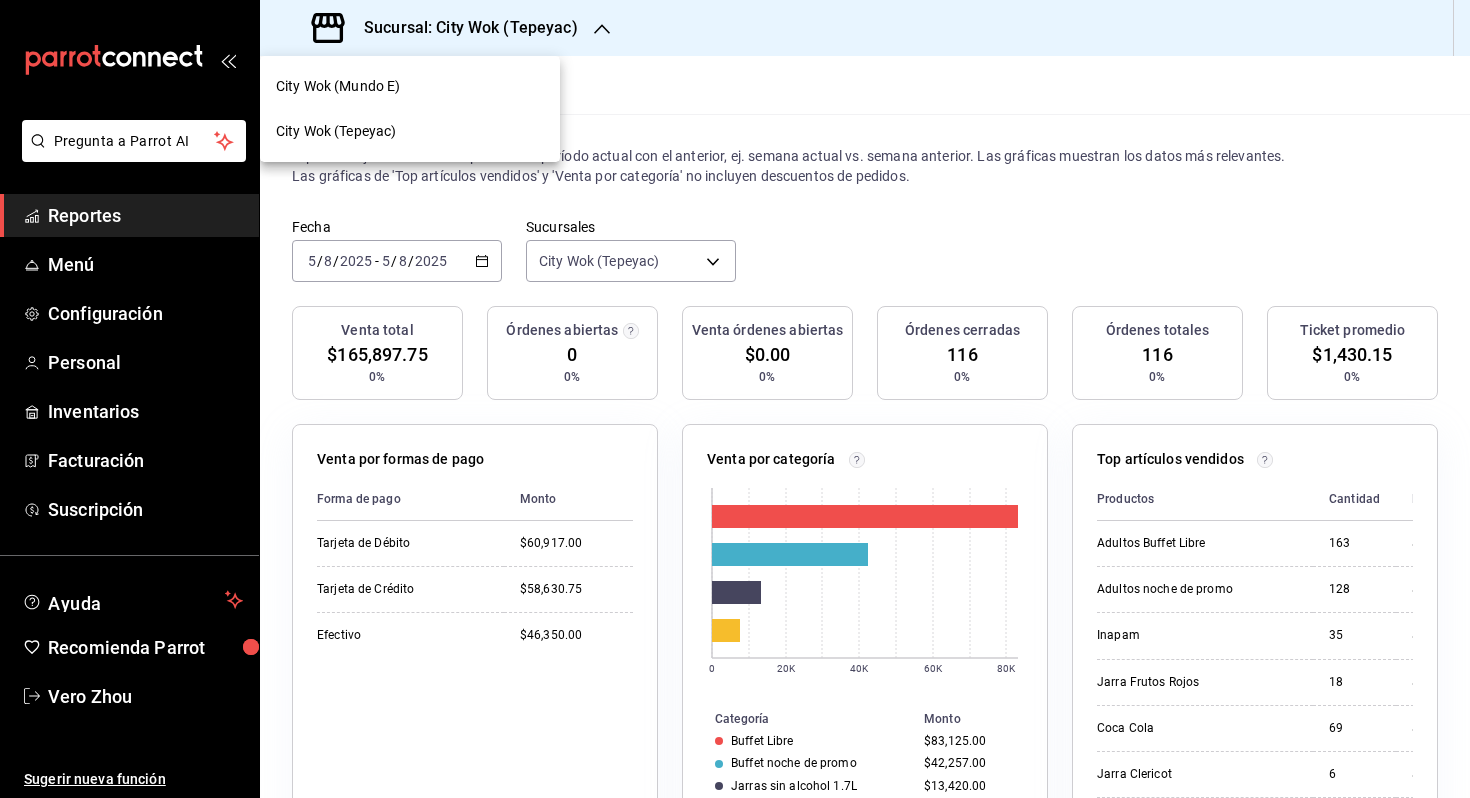 click on "City Wok (Mundo E)" at bounding box center (410, 86) 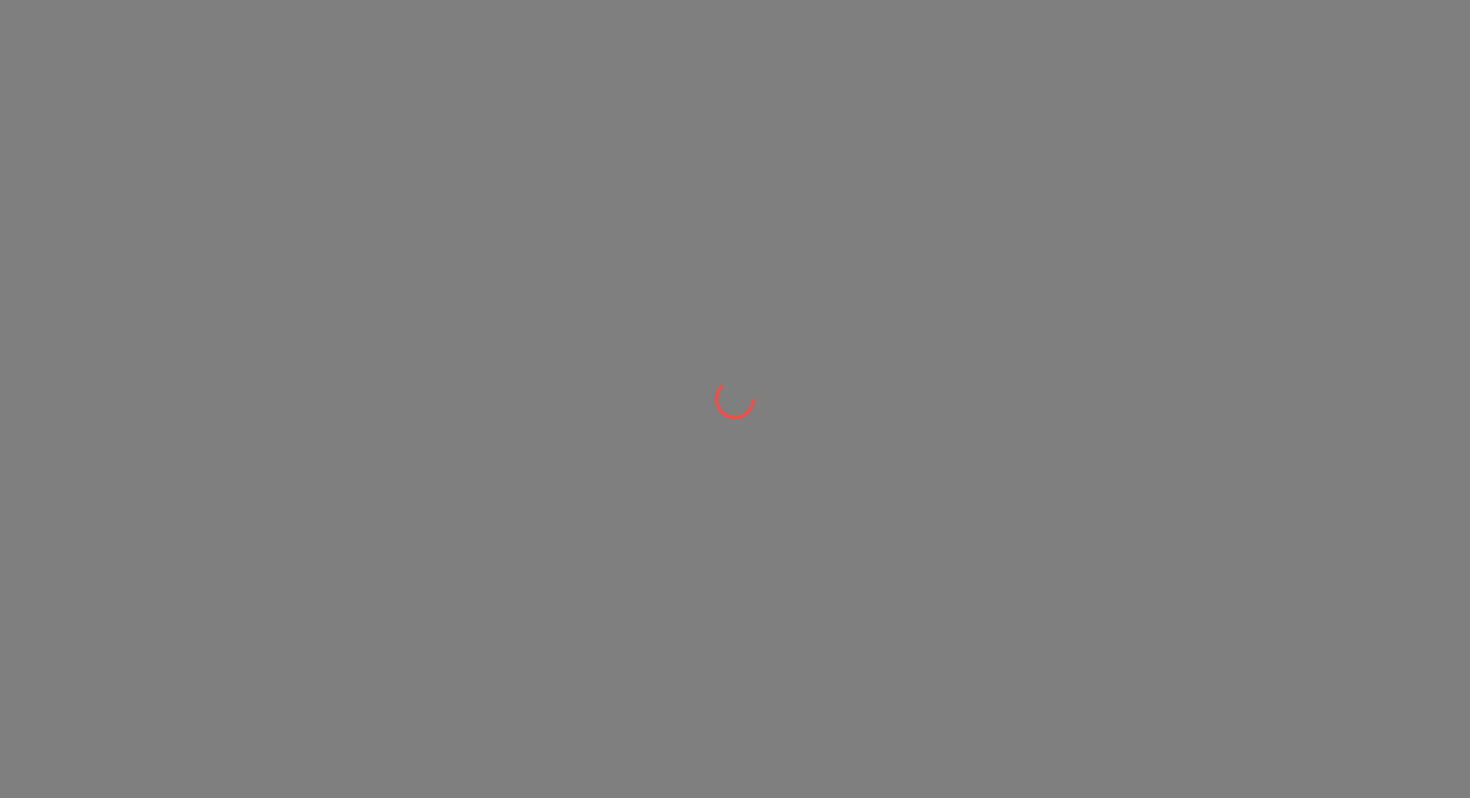 scroll, scrollTop: 0, scrollLeft: 0, axis: both 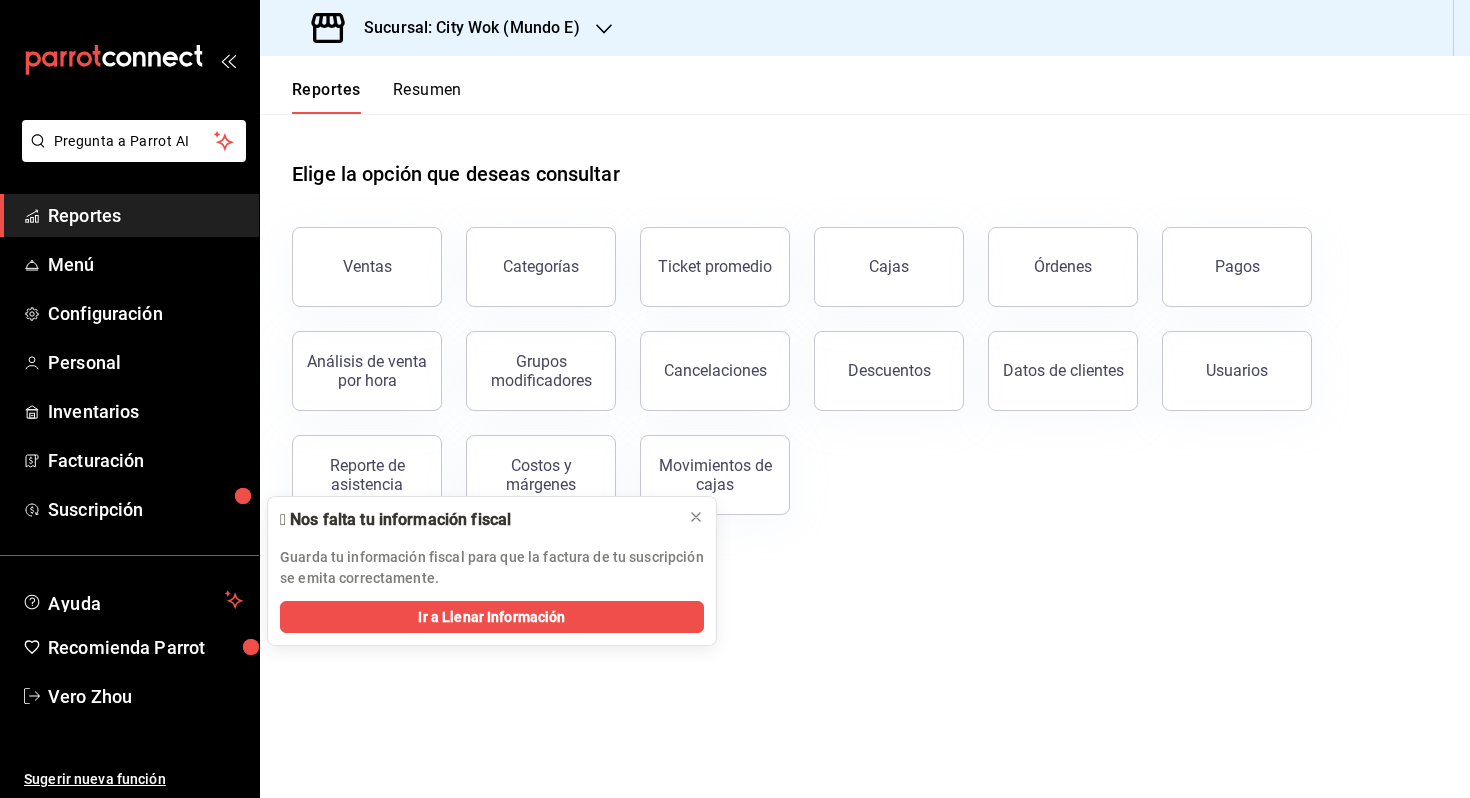 click on "Resumen" at bounding box center [427, 97] 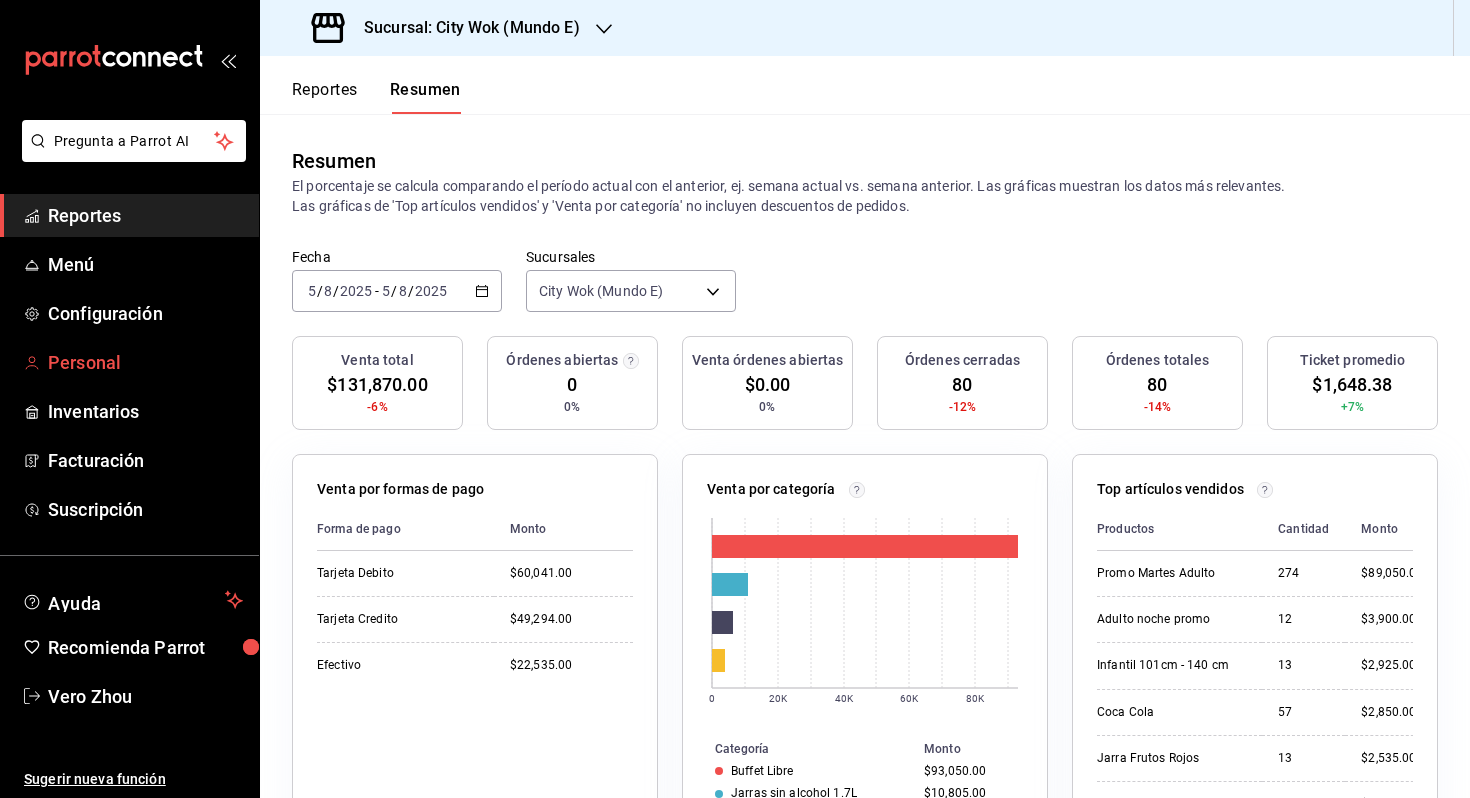 click on "Personal" at bounding box center [145, 362] 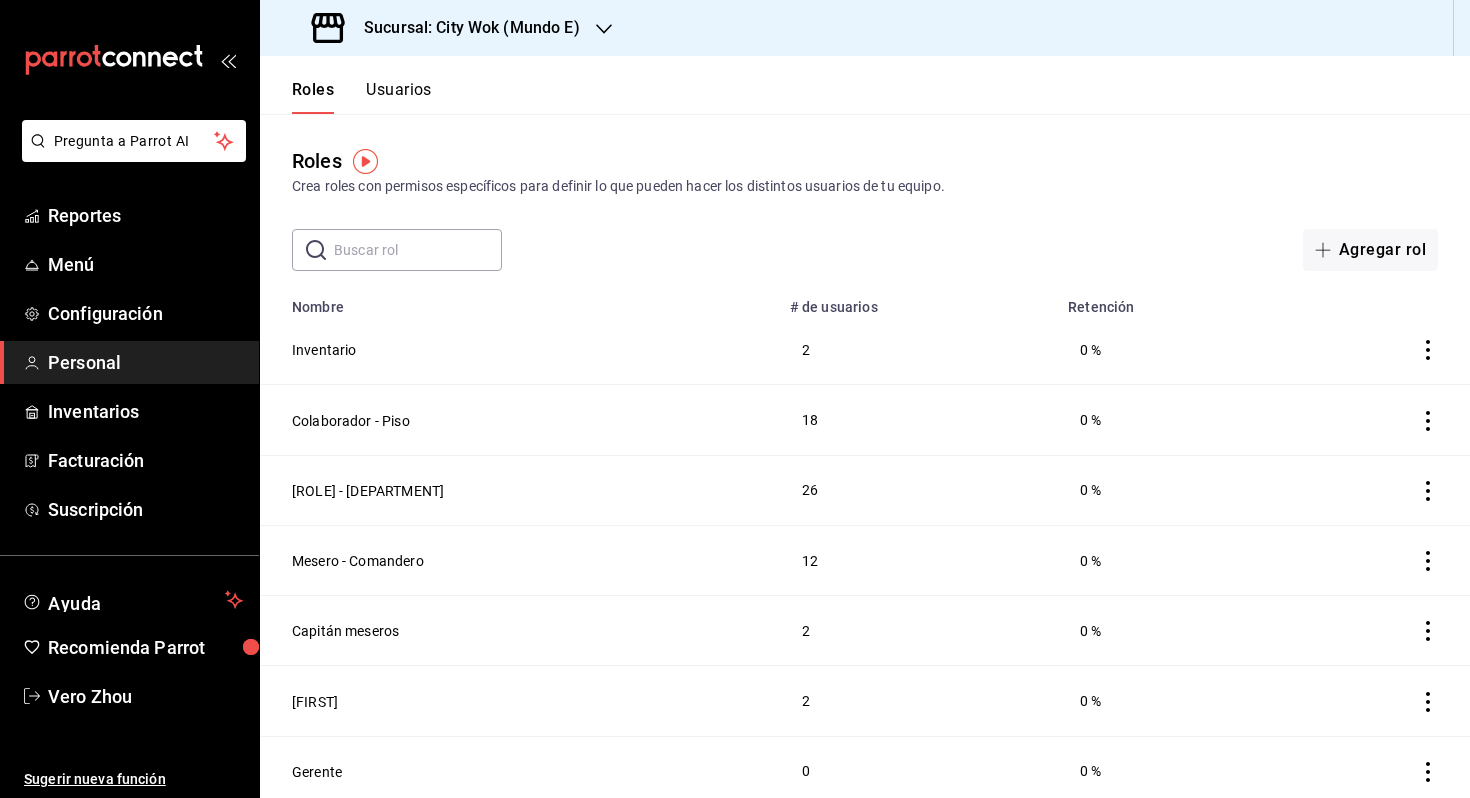 click on "Roles Crea roles con permisos específicos para definir lo que pueden hacer los distintos usuarios de tu equipo. ​ ​ Agregar rol" at bounding box center [865, 192] 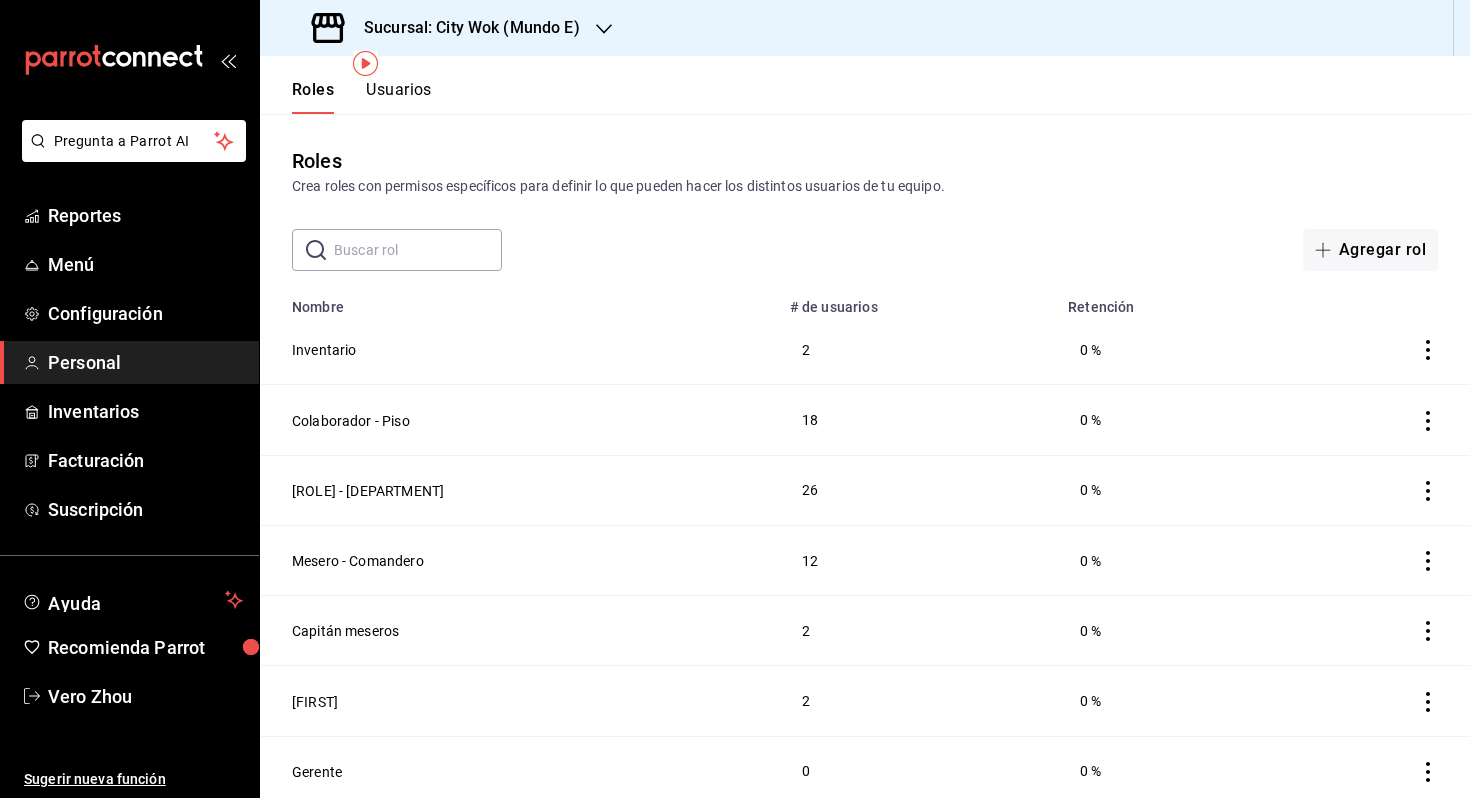 scroll, scrollTop: 214, scrollLeft: 0, axis: vertical 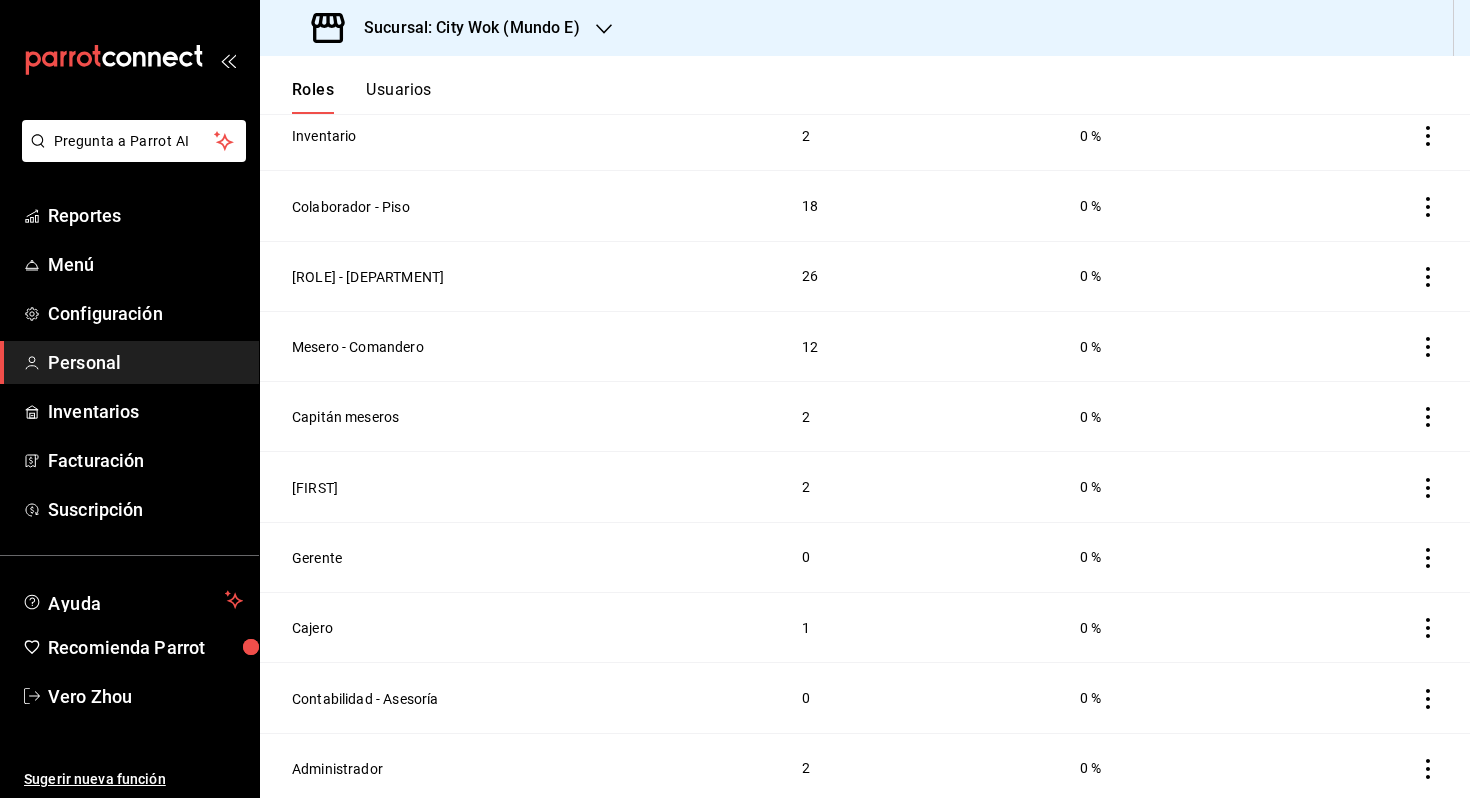 click on "Sucursal: City Wok (Mundo E)" at bounding box center (464, 28) 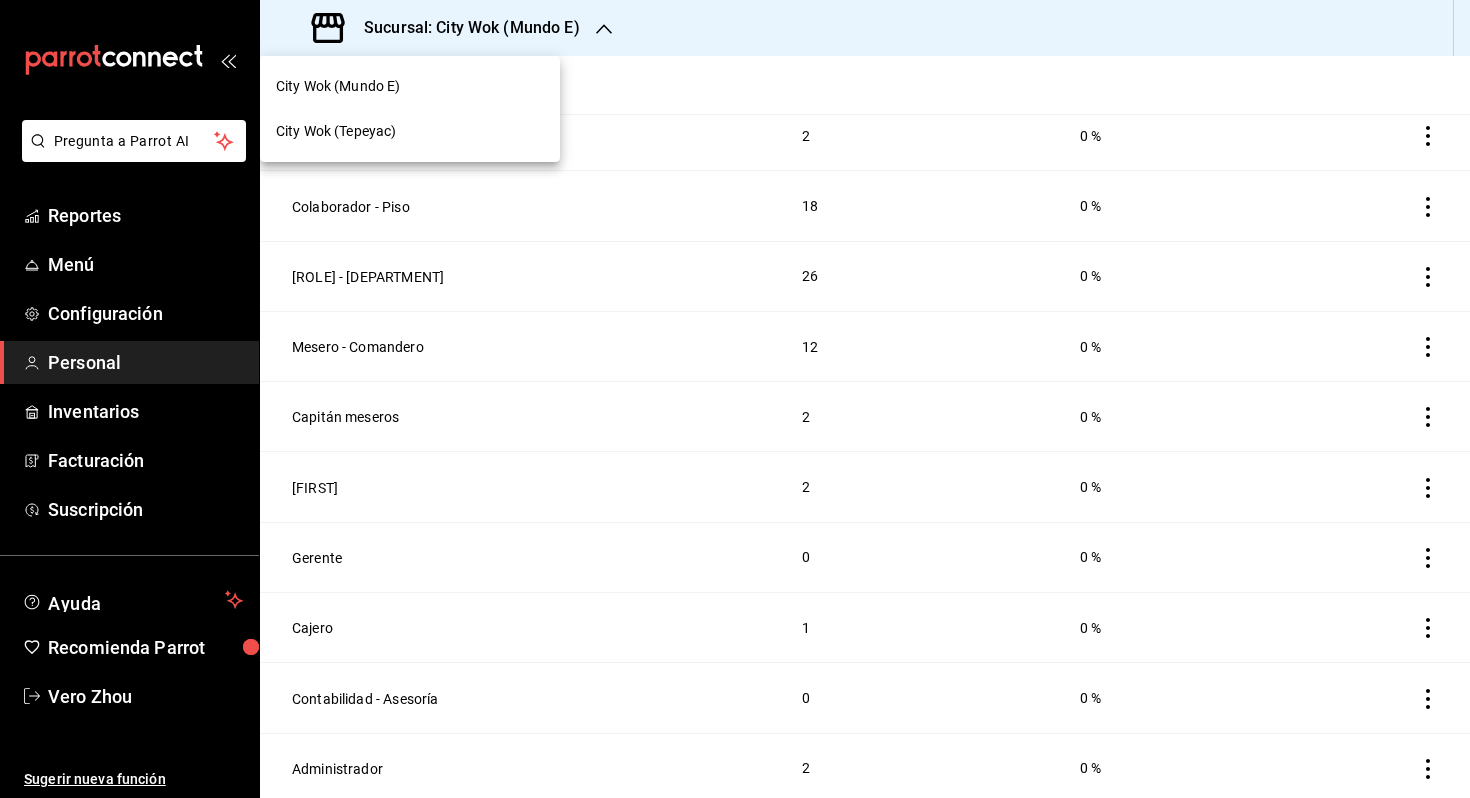 click on "City Wok (Tepeyac)" at bounding box center (410, 131) 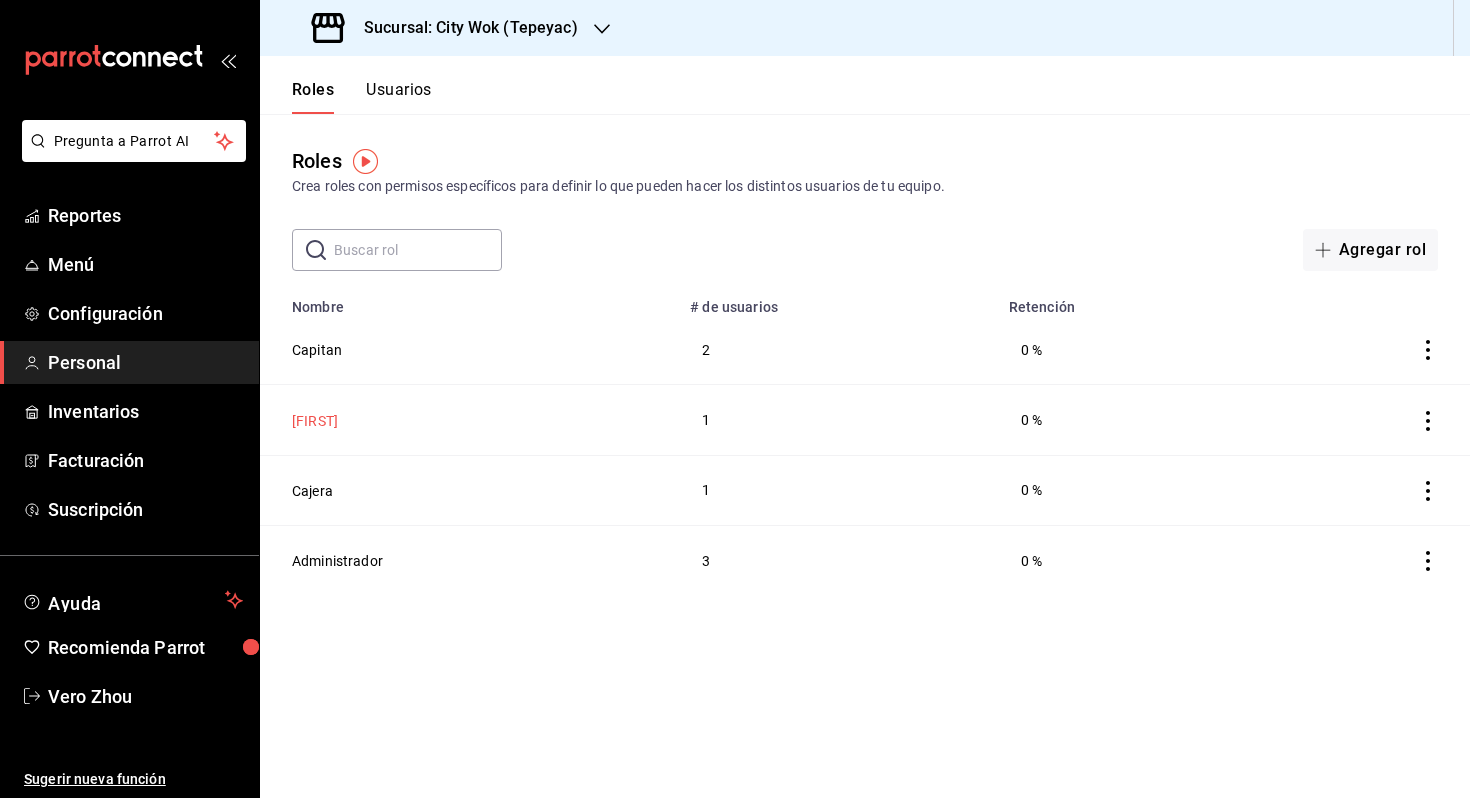click on "[FIRST]" at bounding box center [315, 421] 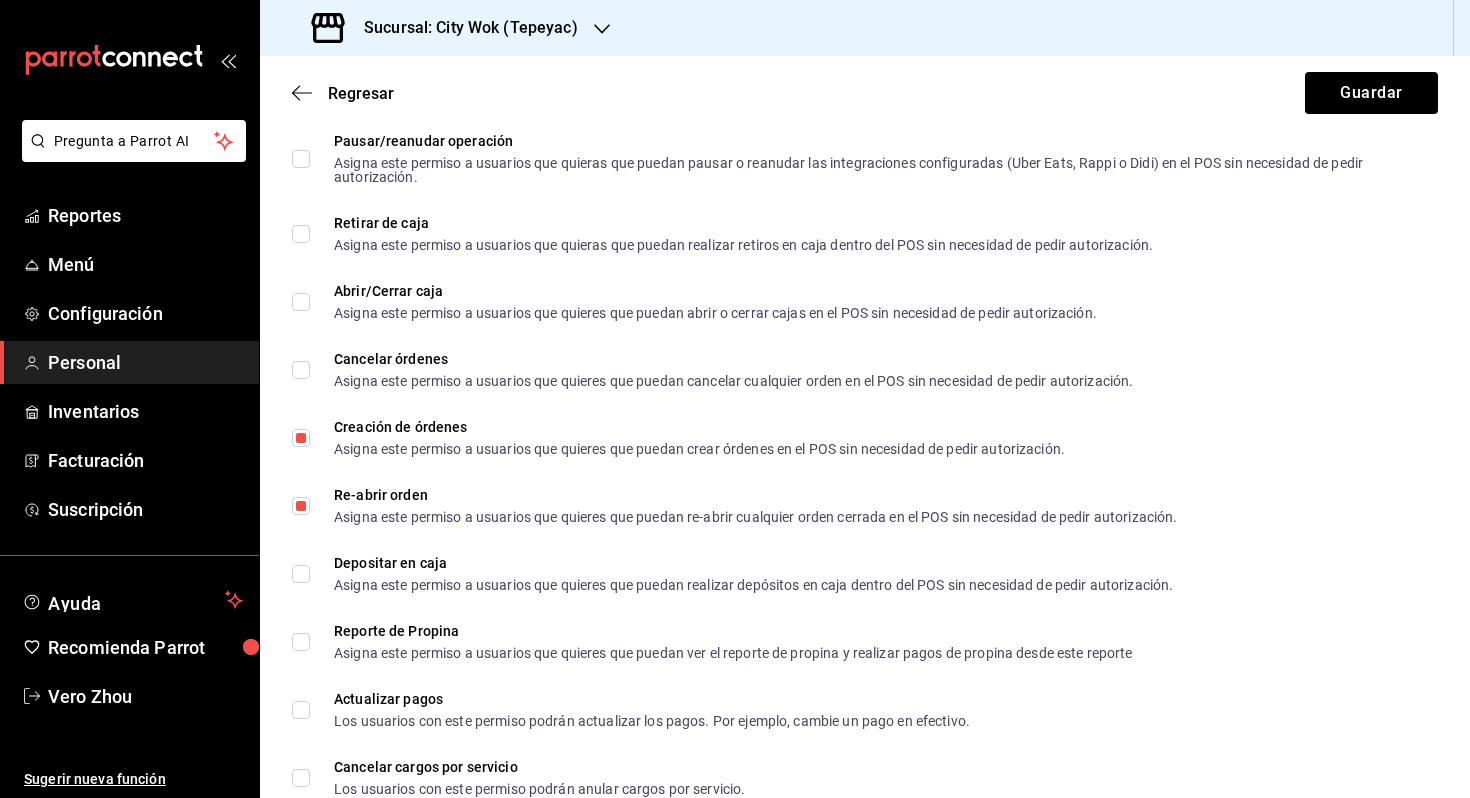 scroll, scrollTop: 2256, scrollLeft: 0, axis: vertical 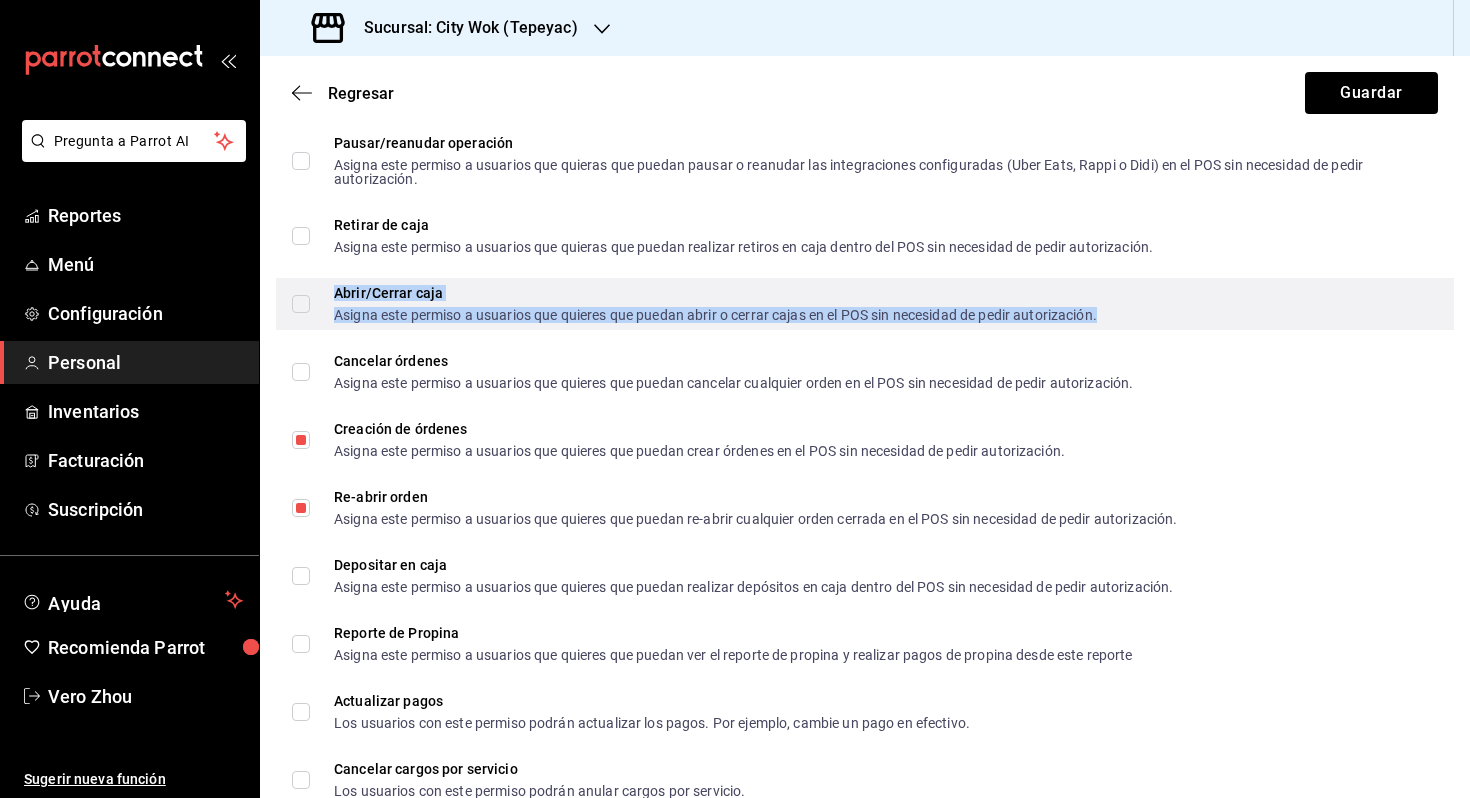 click on "Asigna este permiso a usuarios que quieres que puedan abrir o cerrar cajas en el POS sin necesidad de pedir autorización." at bounding box center [715, 315] 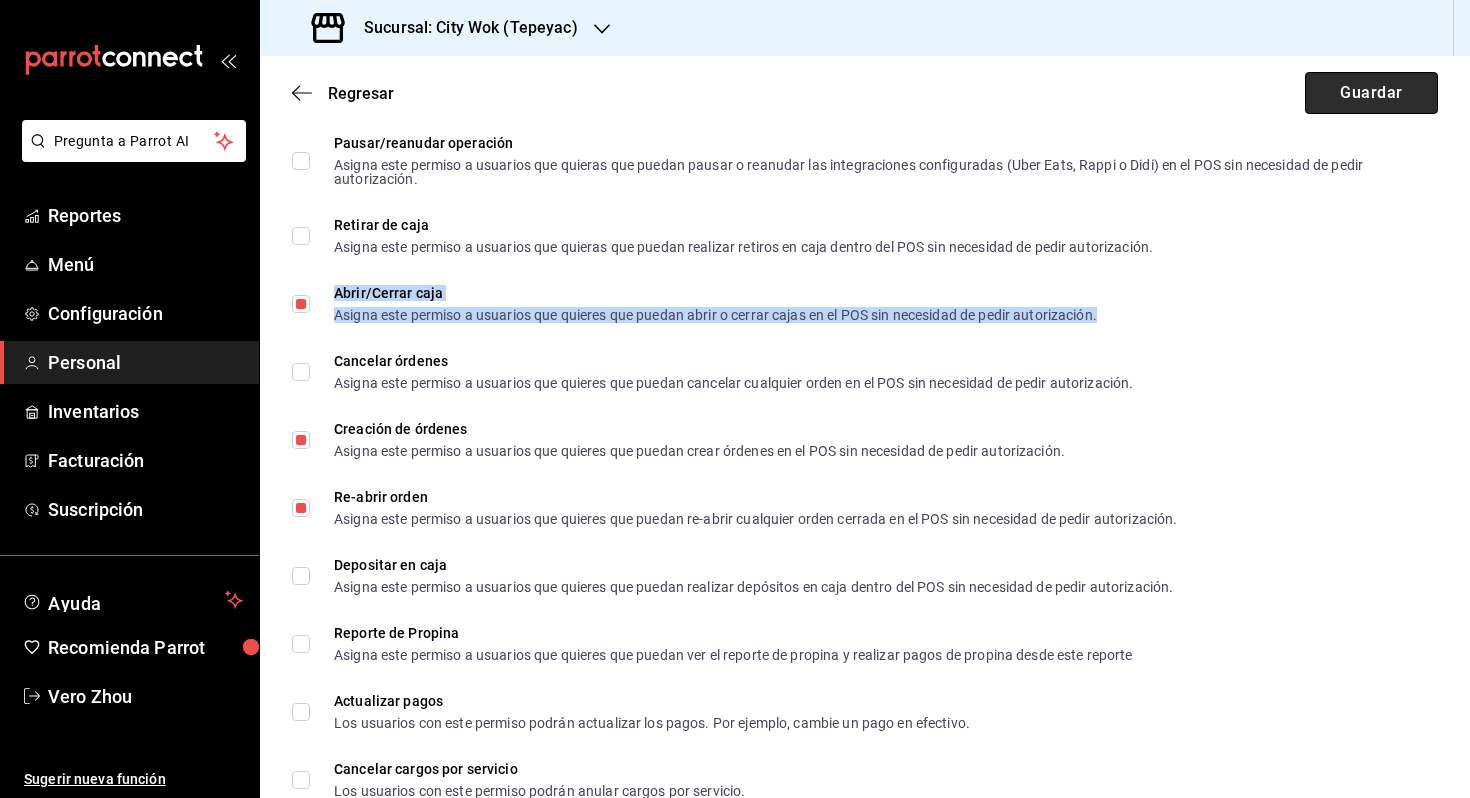 click on "Guardar" at bounding box center (1371, 93) 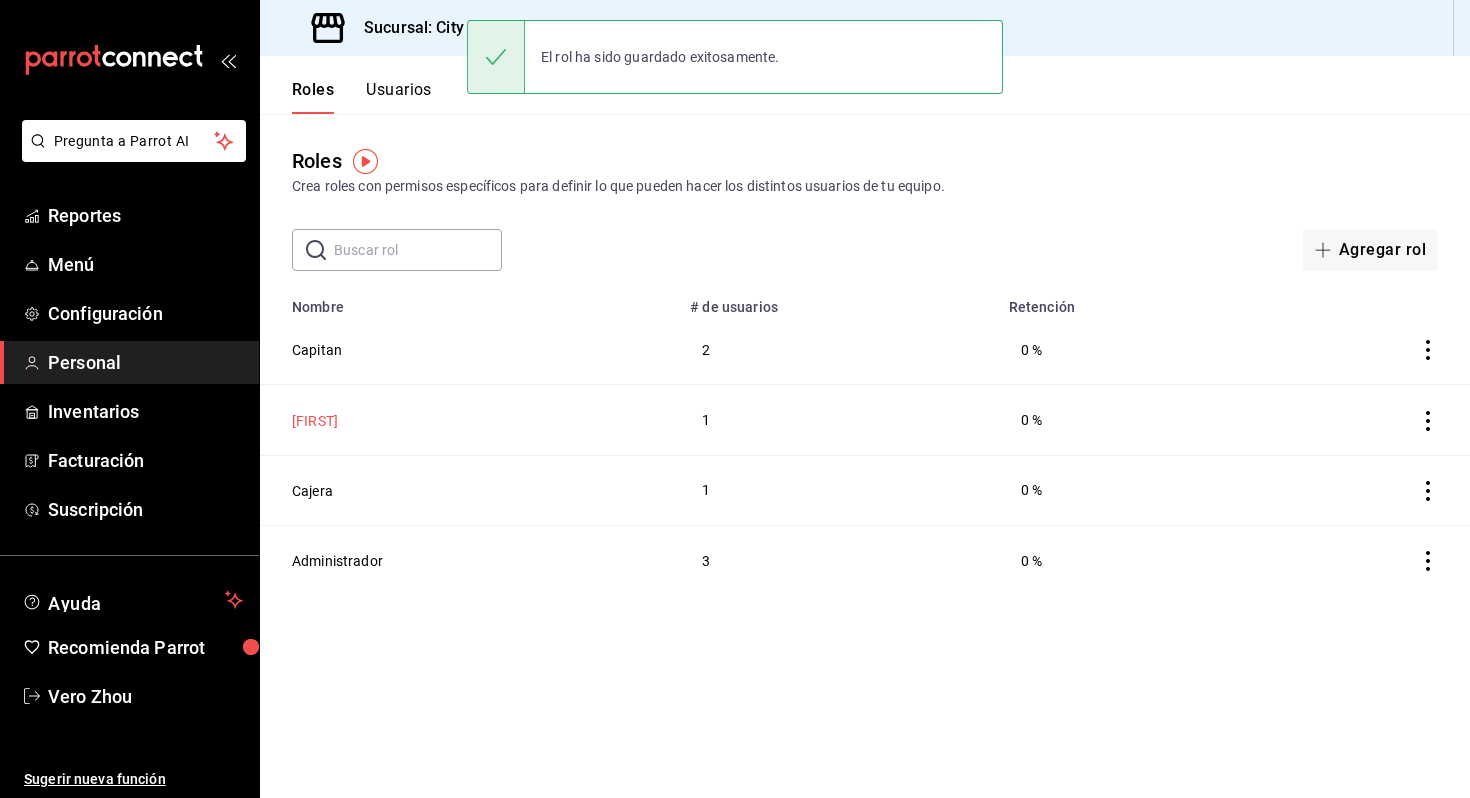 click on "[FIRST]" at bounding box center (315, 421) 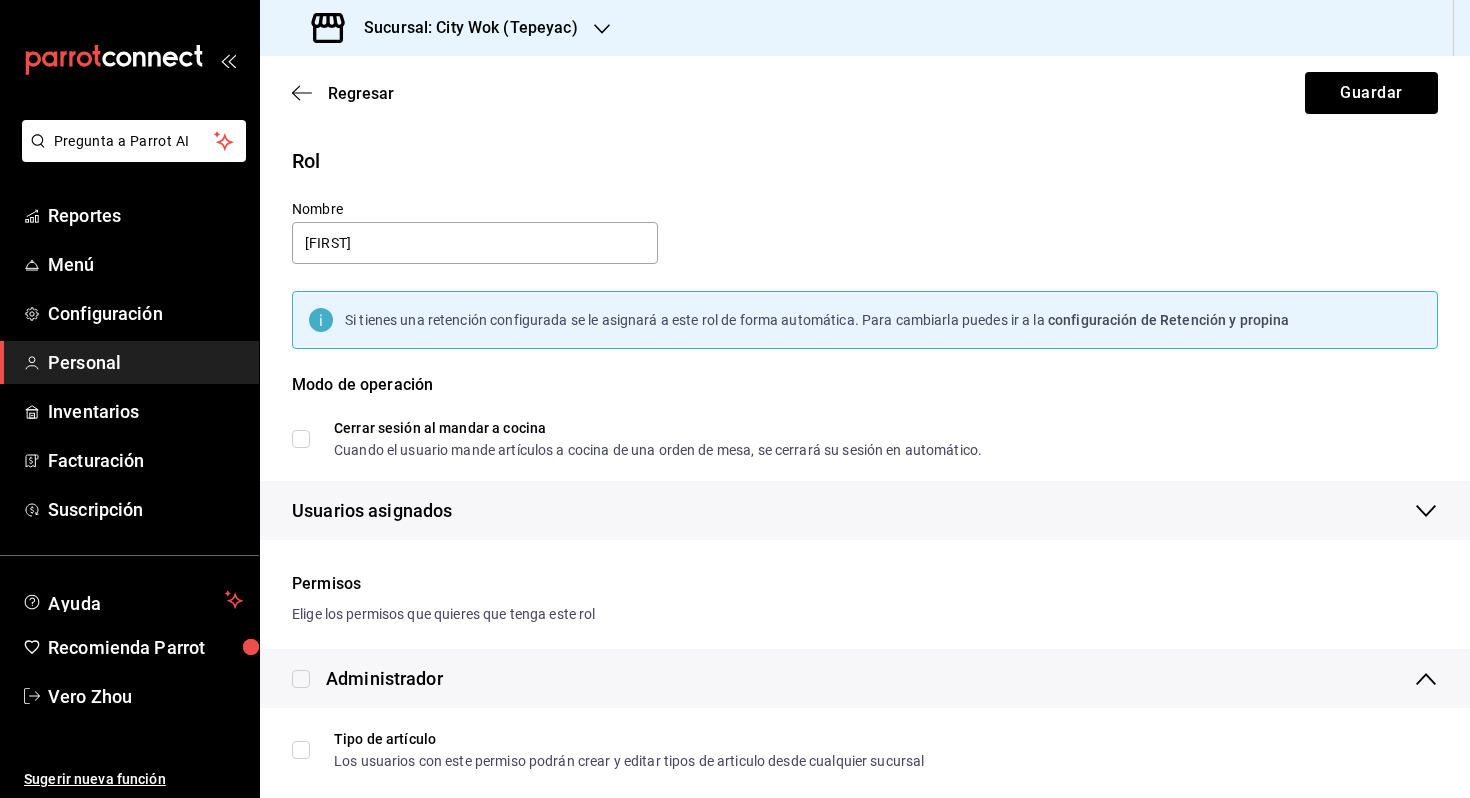 scroll, scrollTop: 335, scrollLeft: 0, axis: vertical 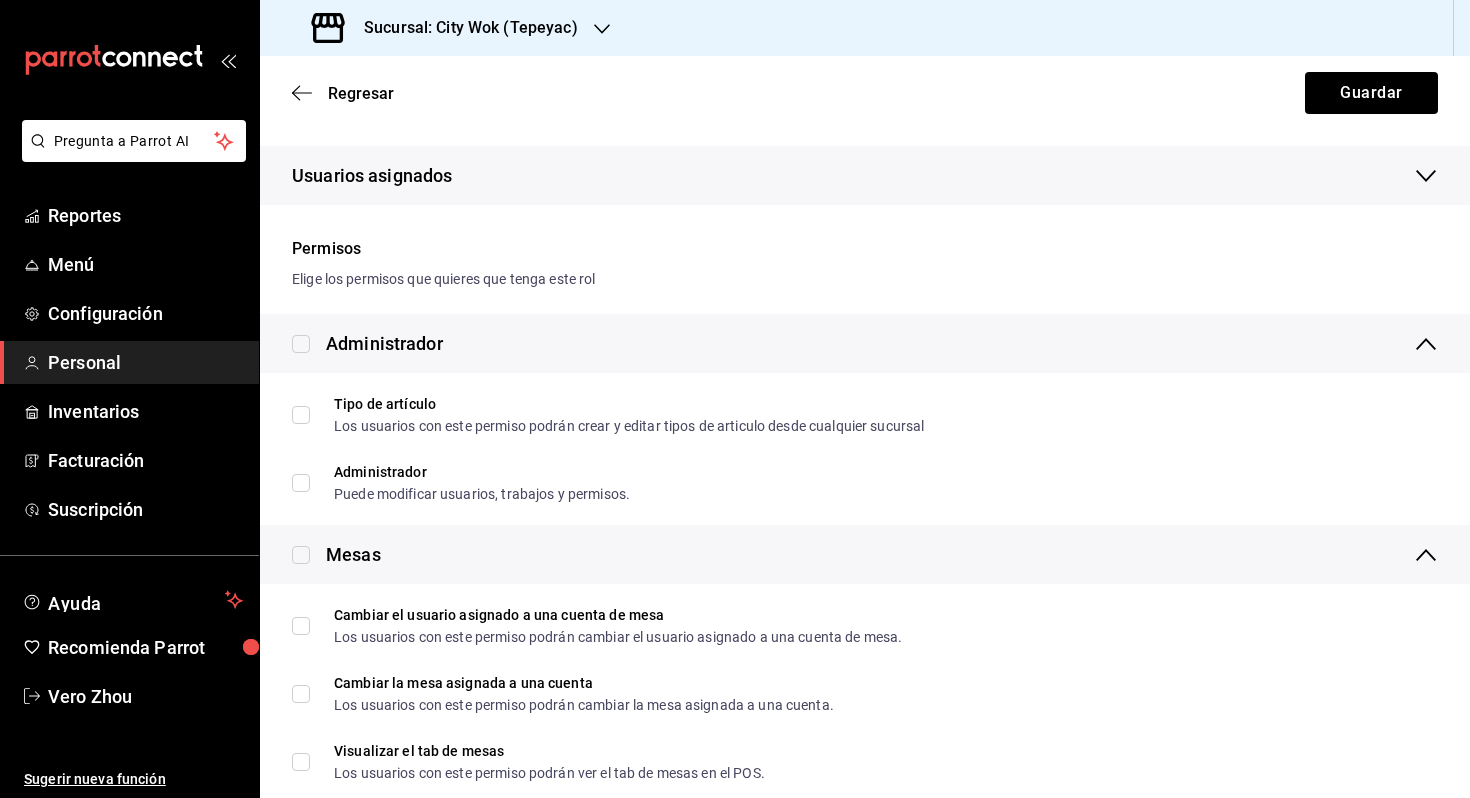 click on "Regresar Guardar" at bounding box center (865, 93) 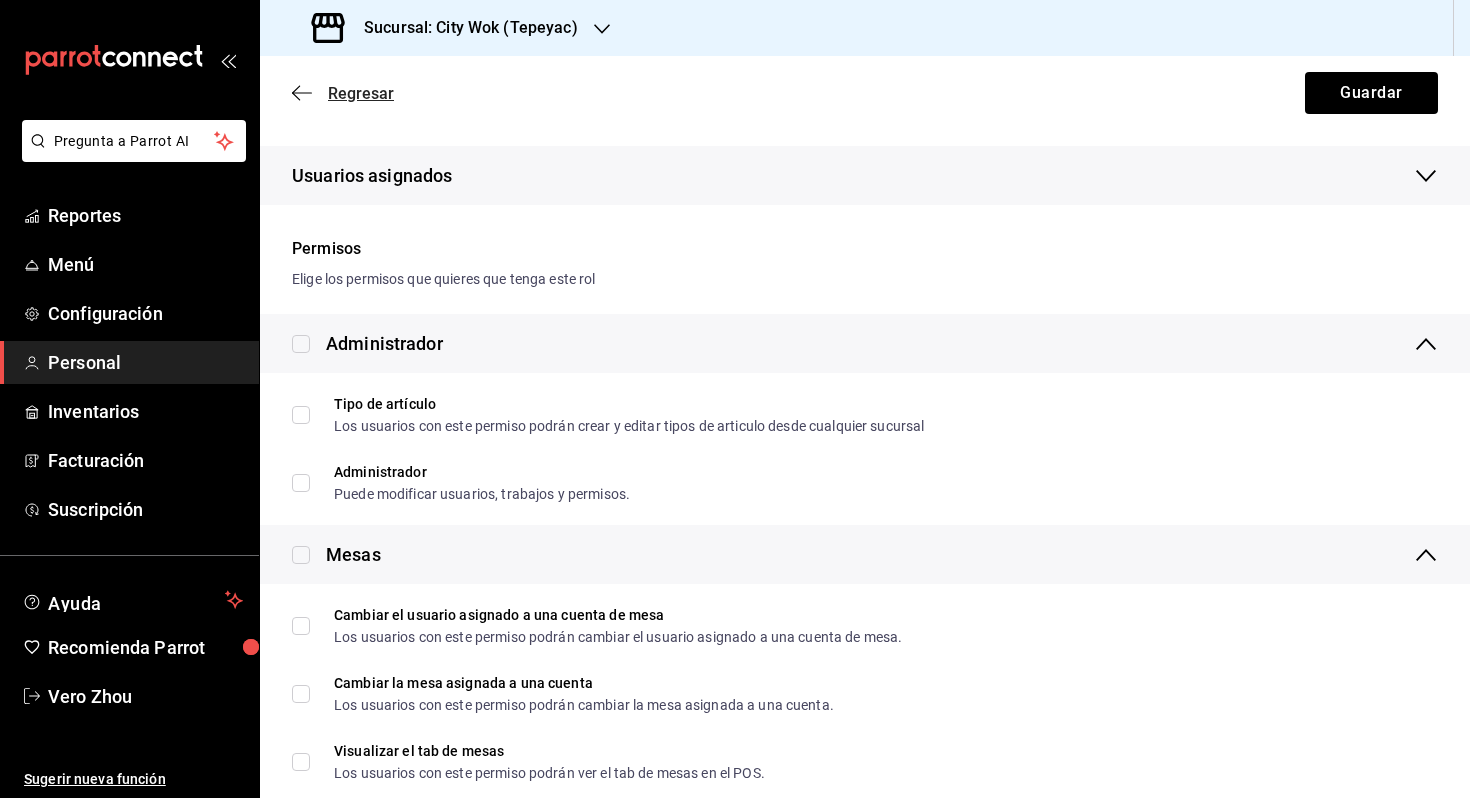 click 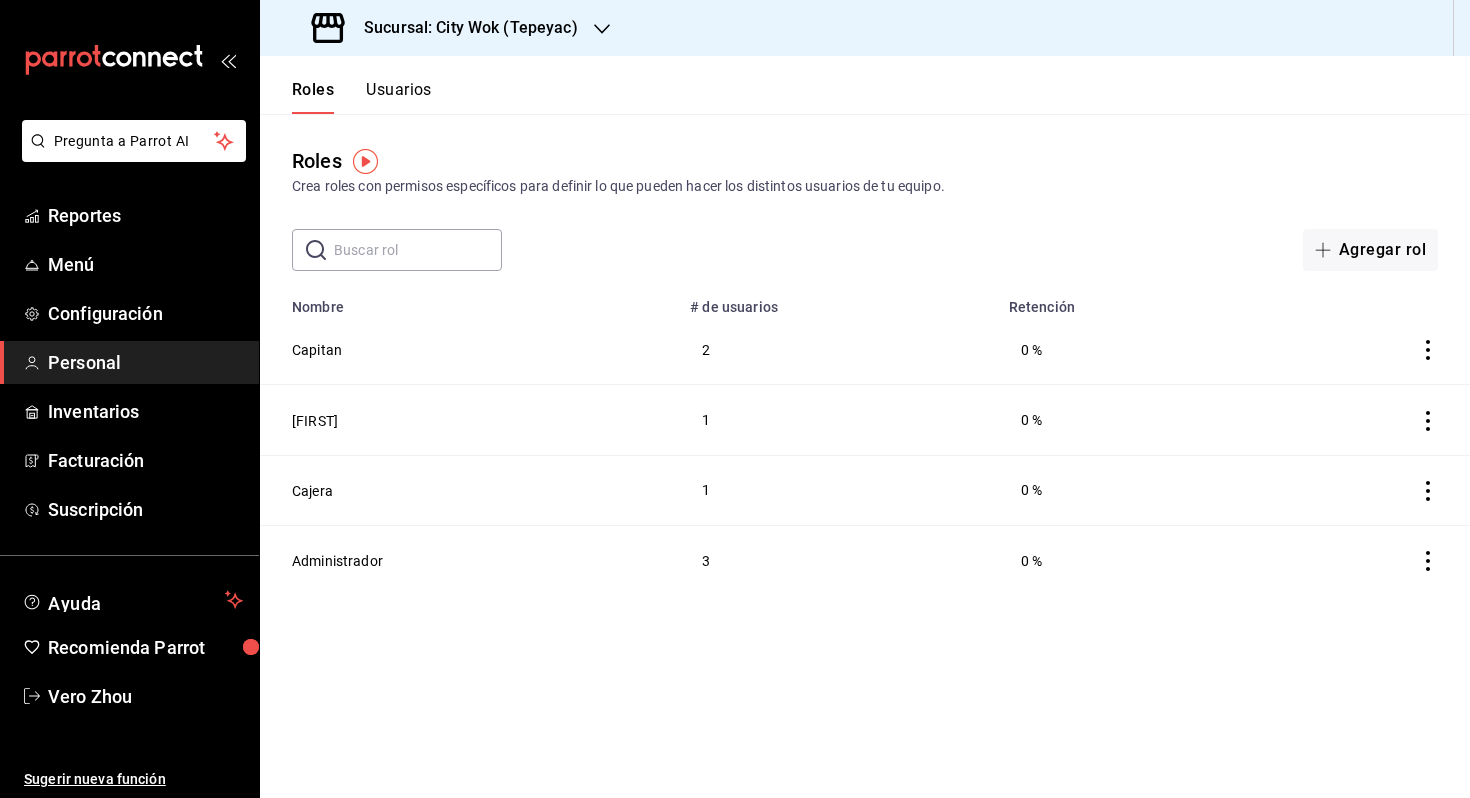 click on "Usuarios" at bounding box center (399, 97) 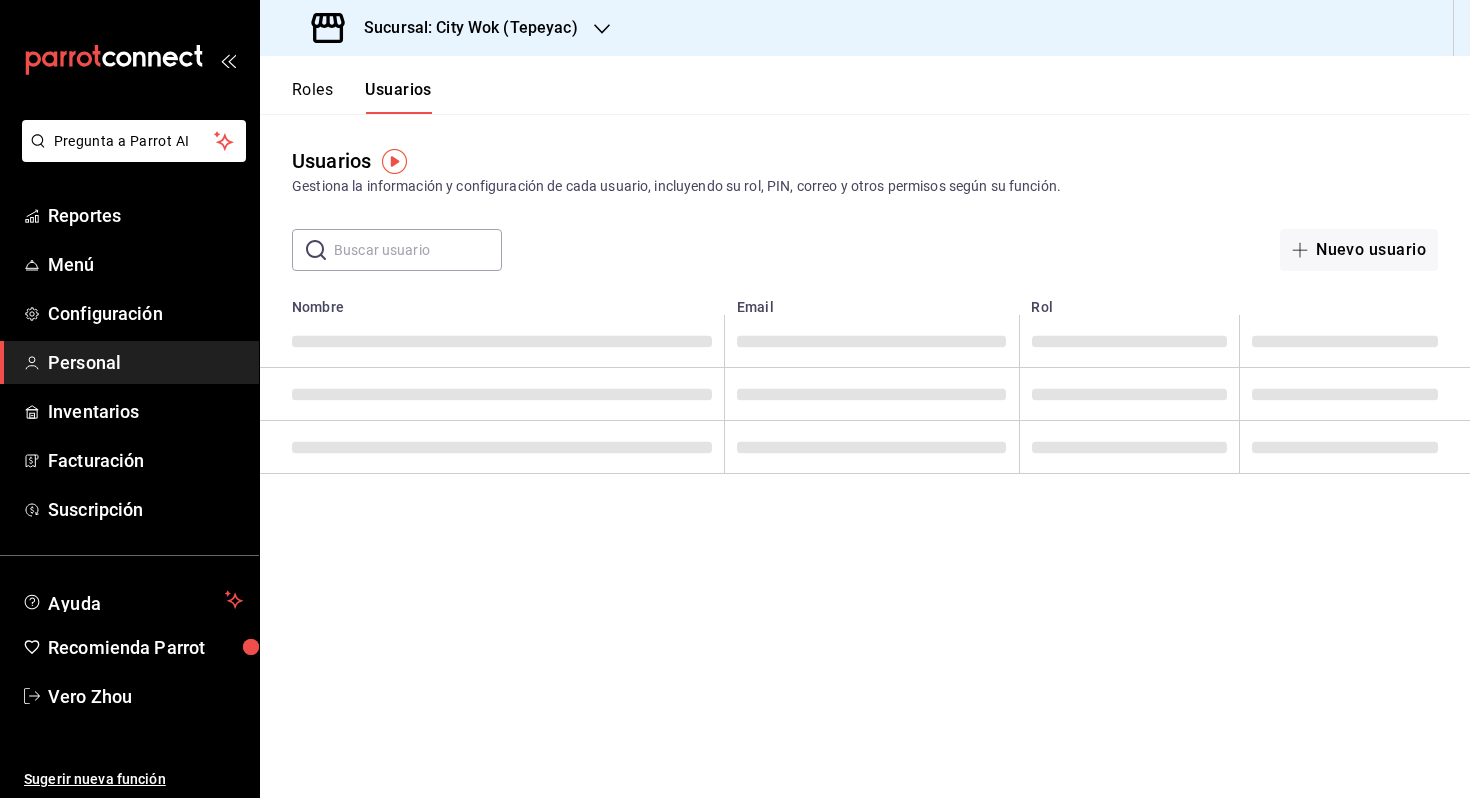 click at bounding box center (418, 250) 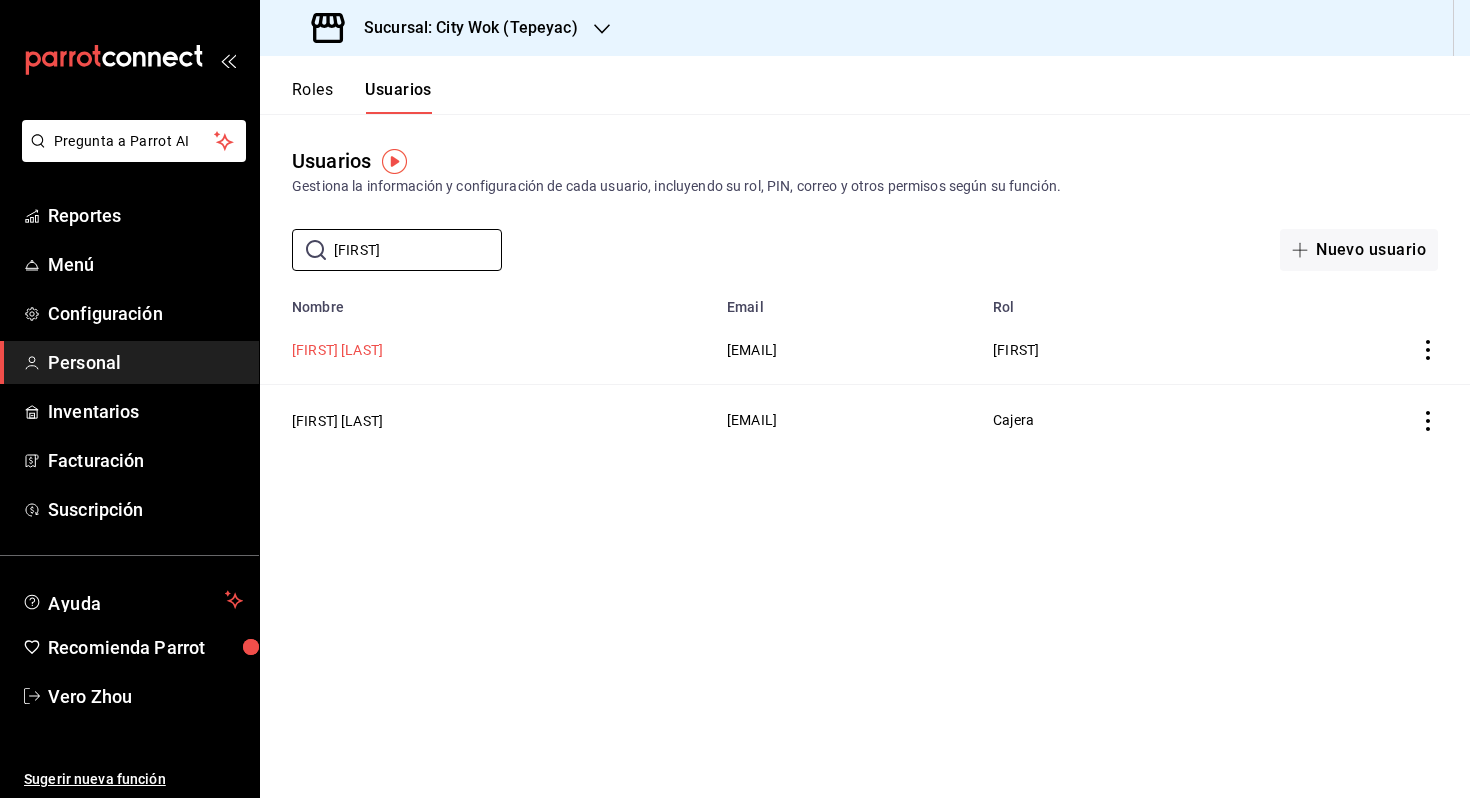 type on "[FIRST]" 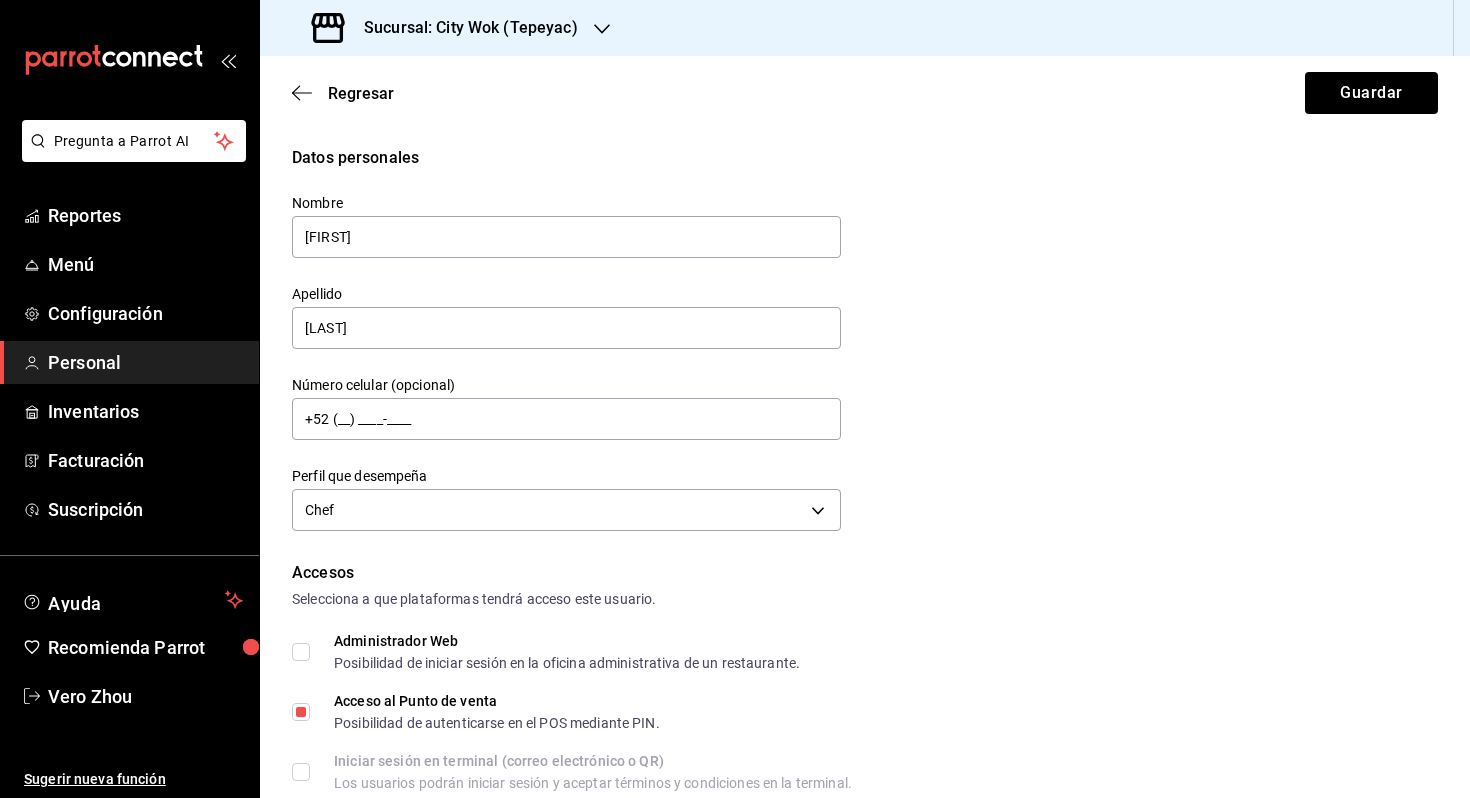 scroll, scrollTop: 806, scrollLeft: 0, axis: vertical 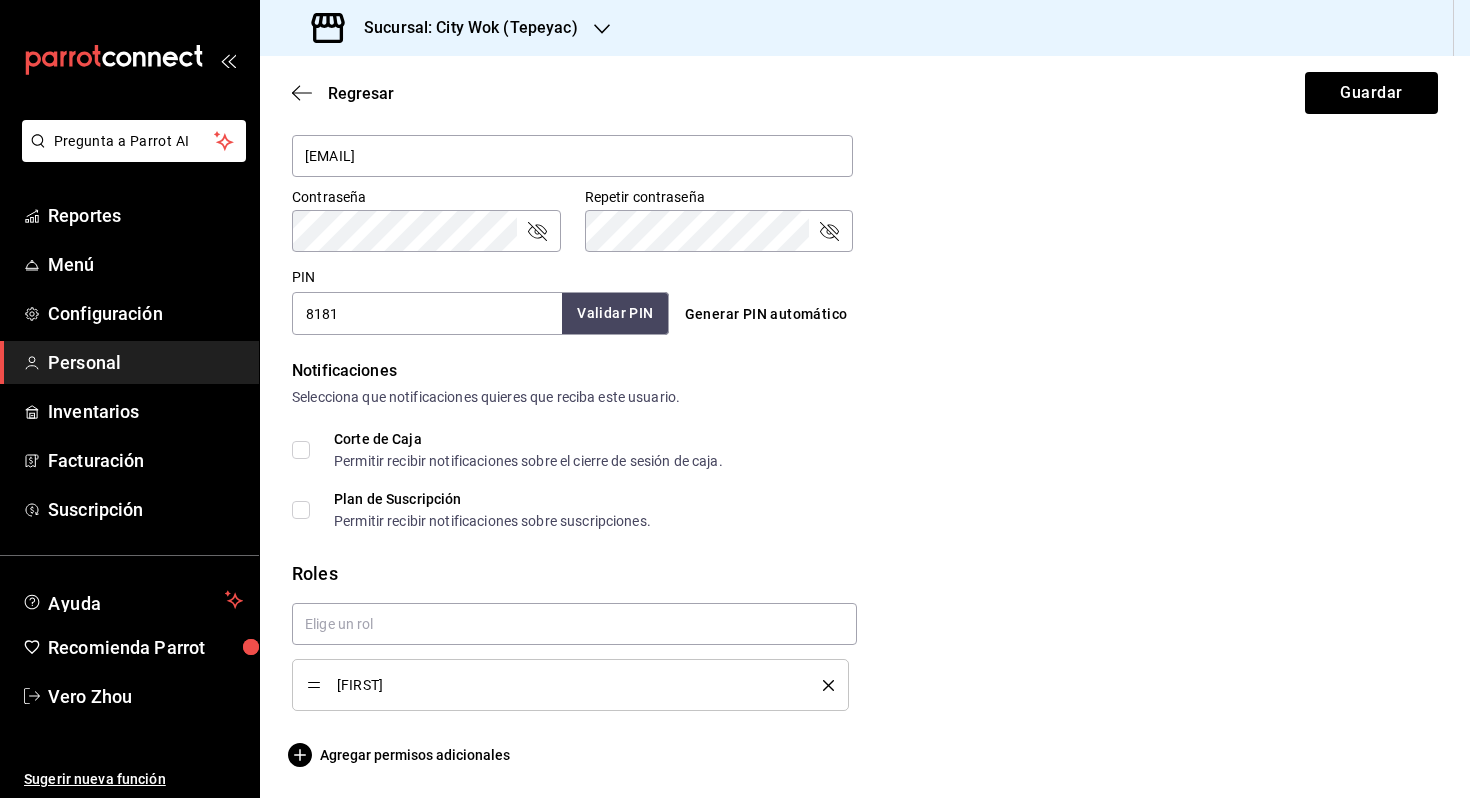 click on "Validar PIN" at bounding box center [615, 313] 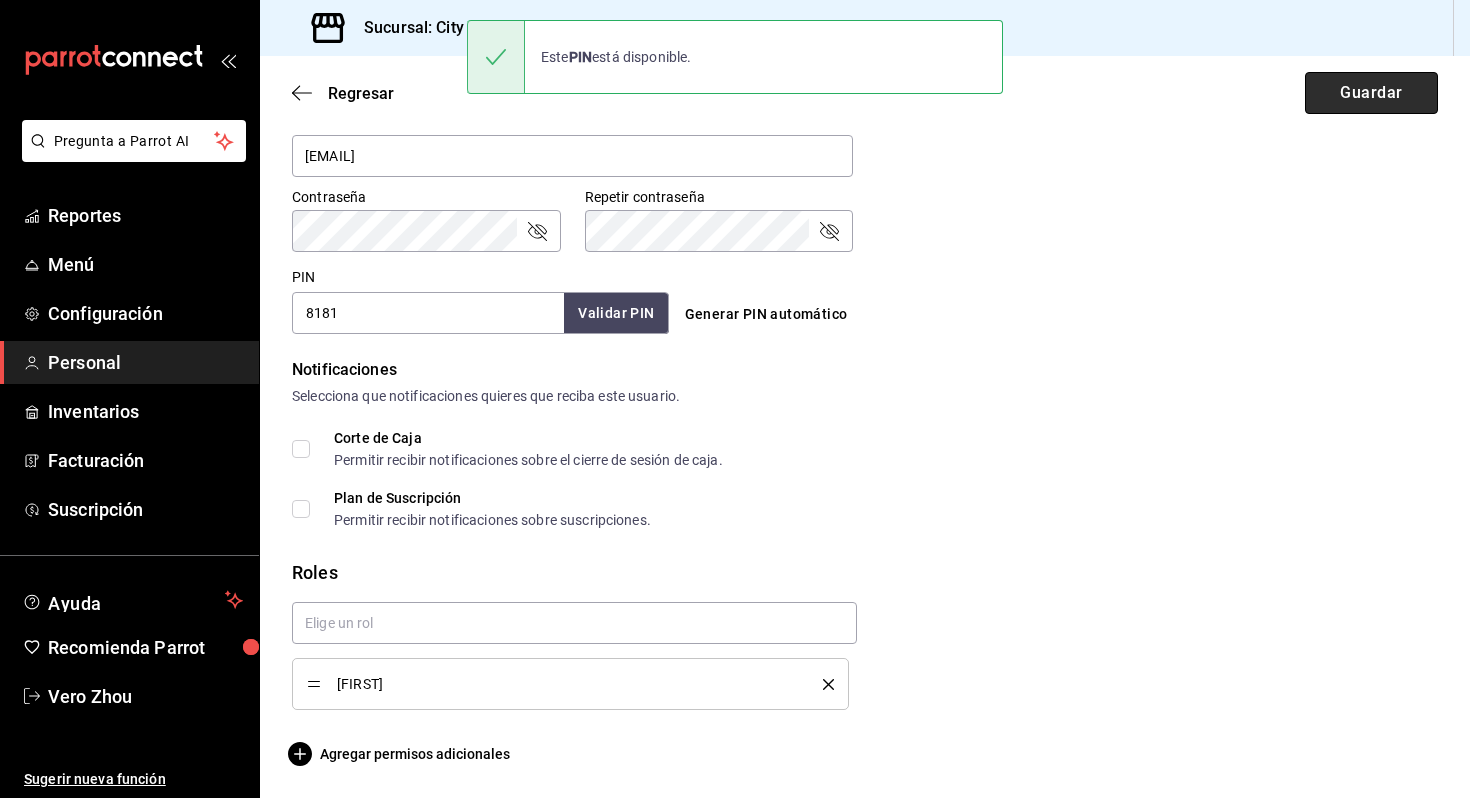 click on "Guardar" at bounding box center [1371, 93] 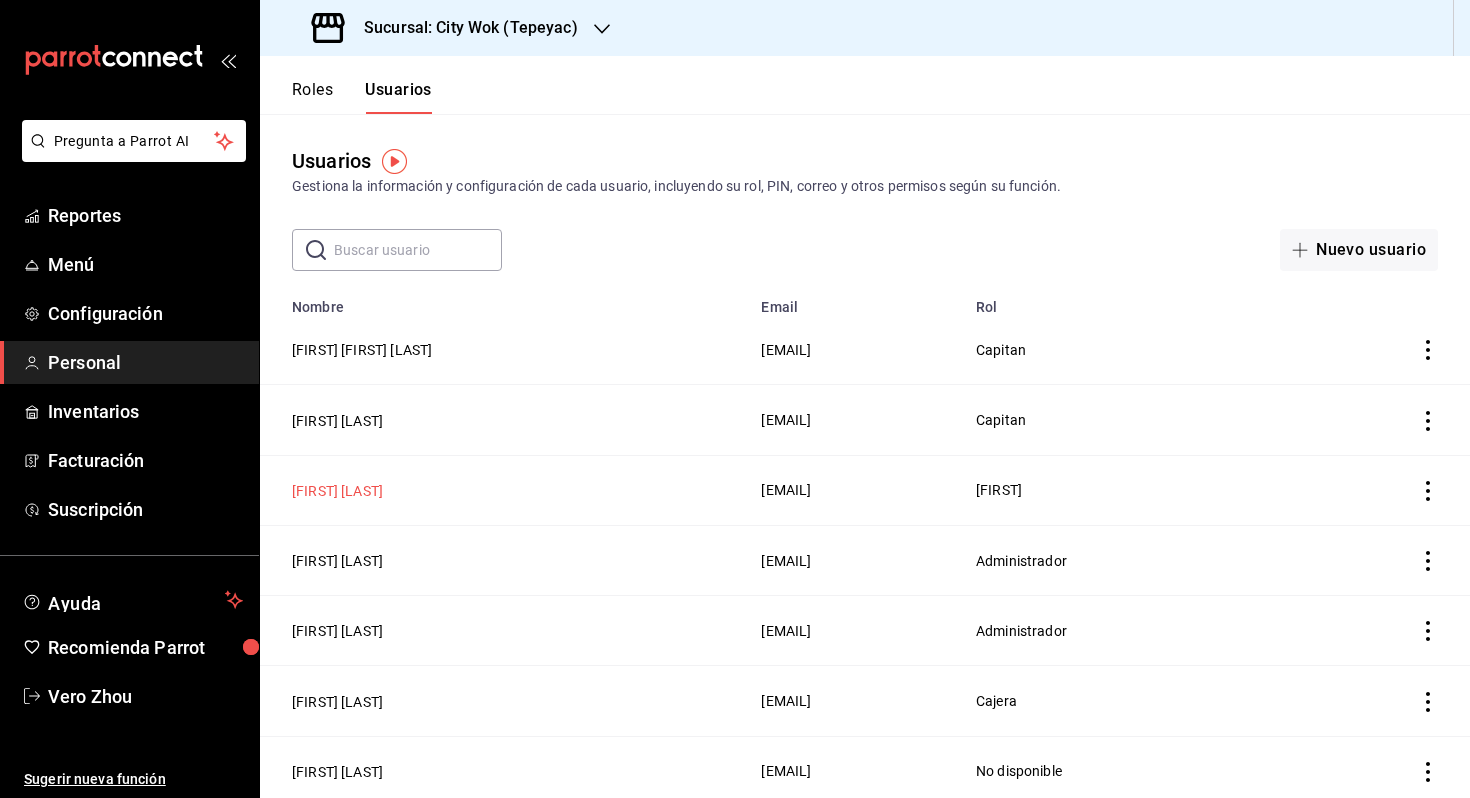click on "[FIRST] [LAST]" at bounding box center [337, 491] 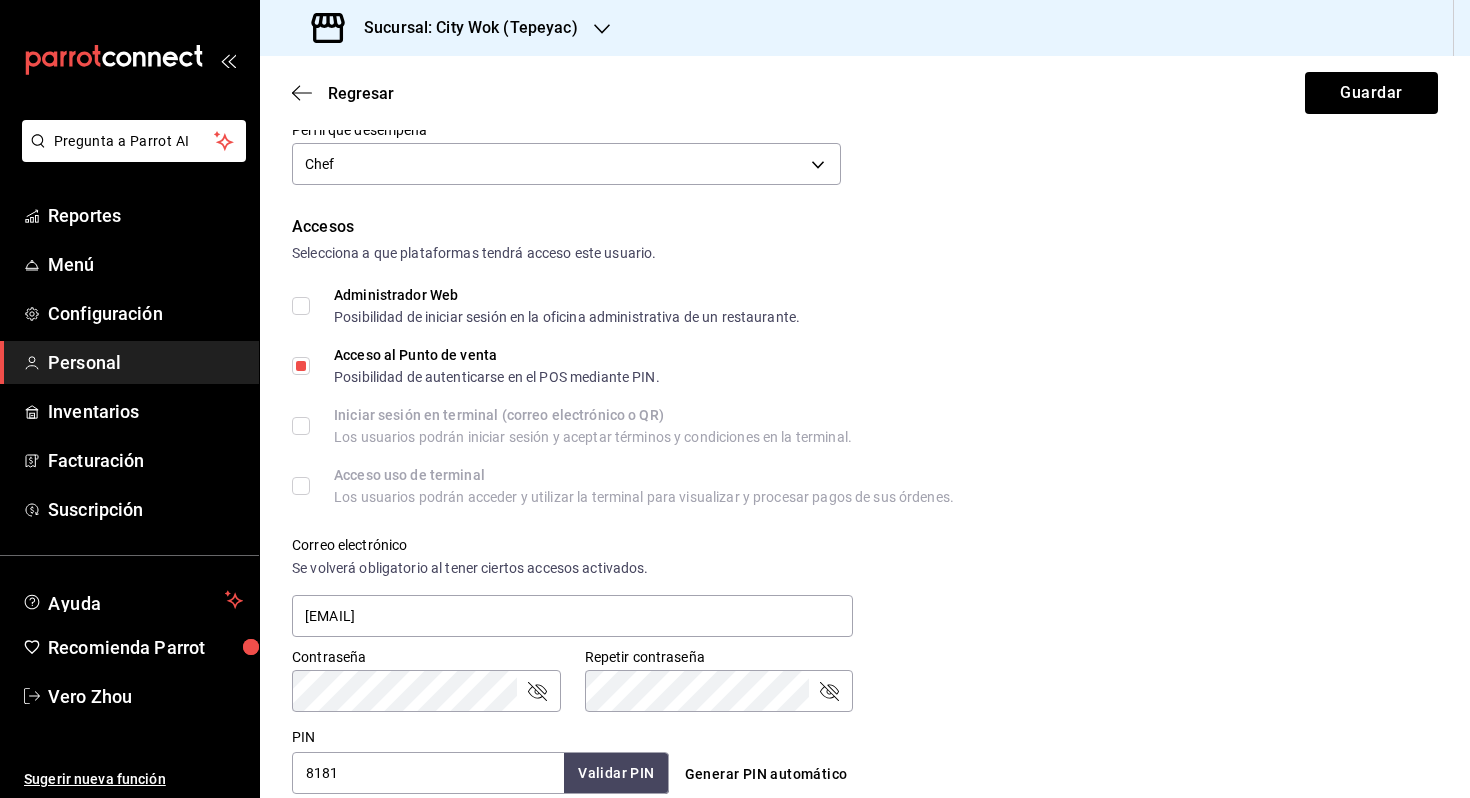 scroll, scrollTop: 0, scrollLeft: 0, axis: both 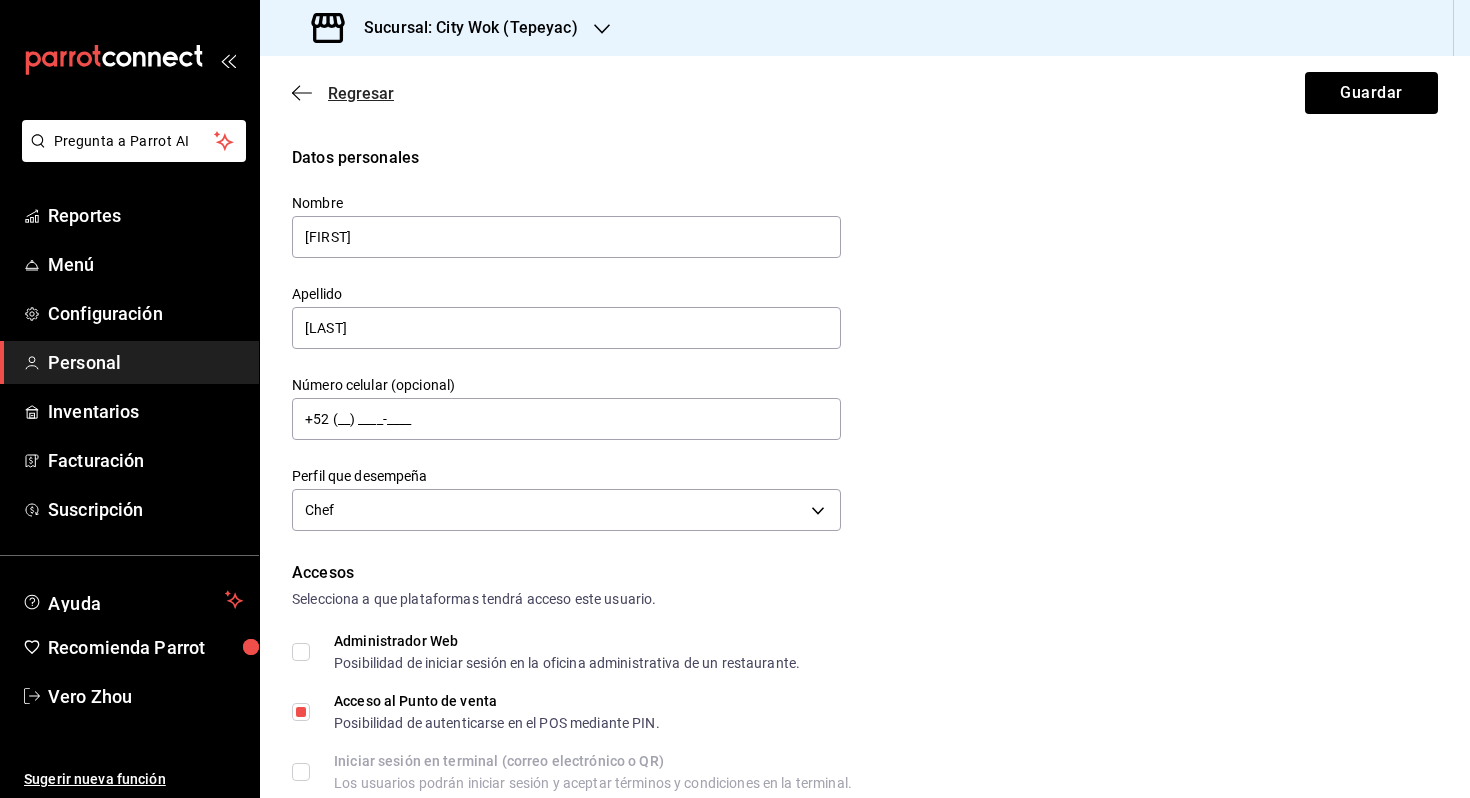 click 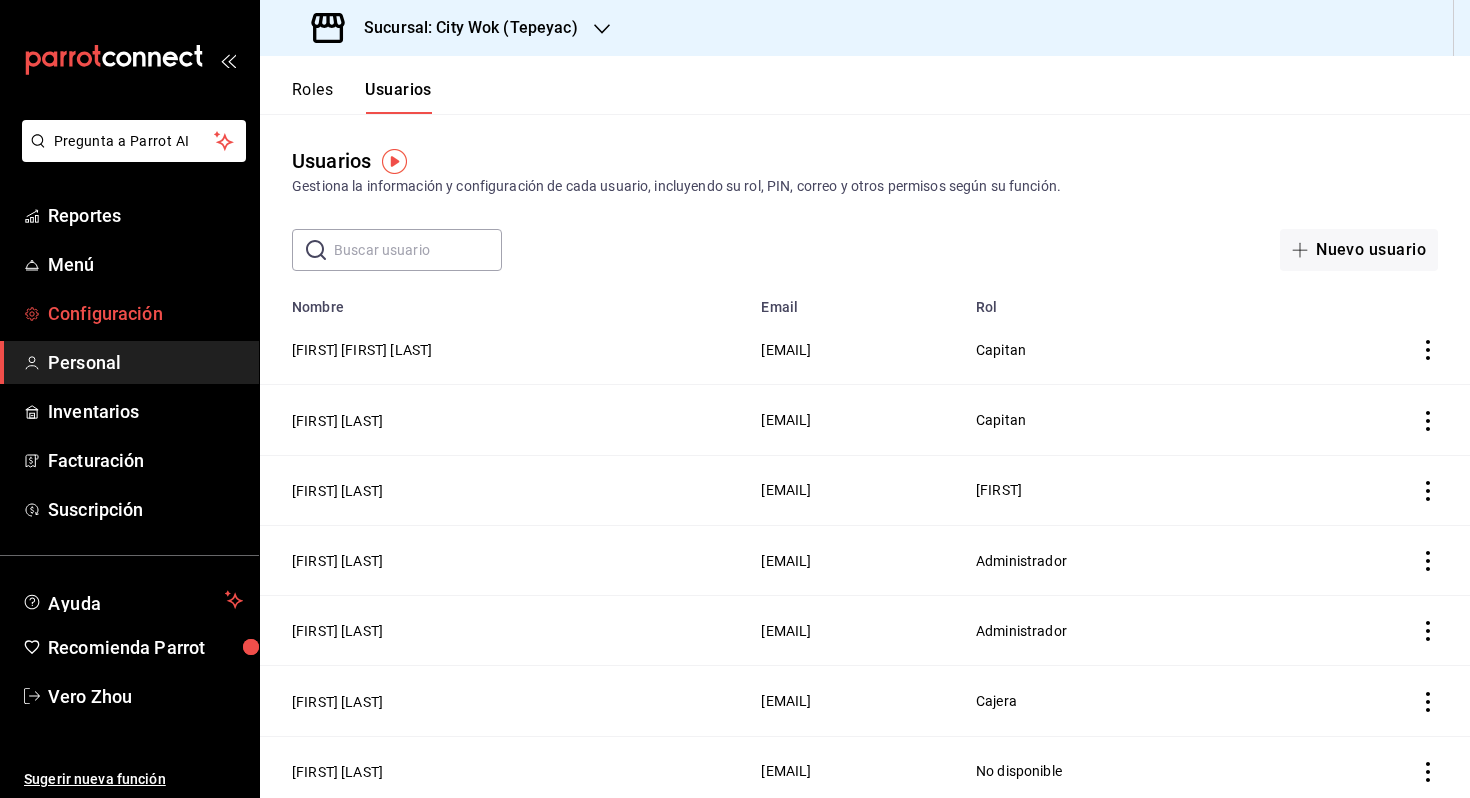 click on "Configuración" at bounding box center (145, 313) 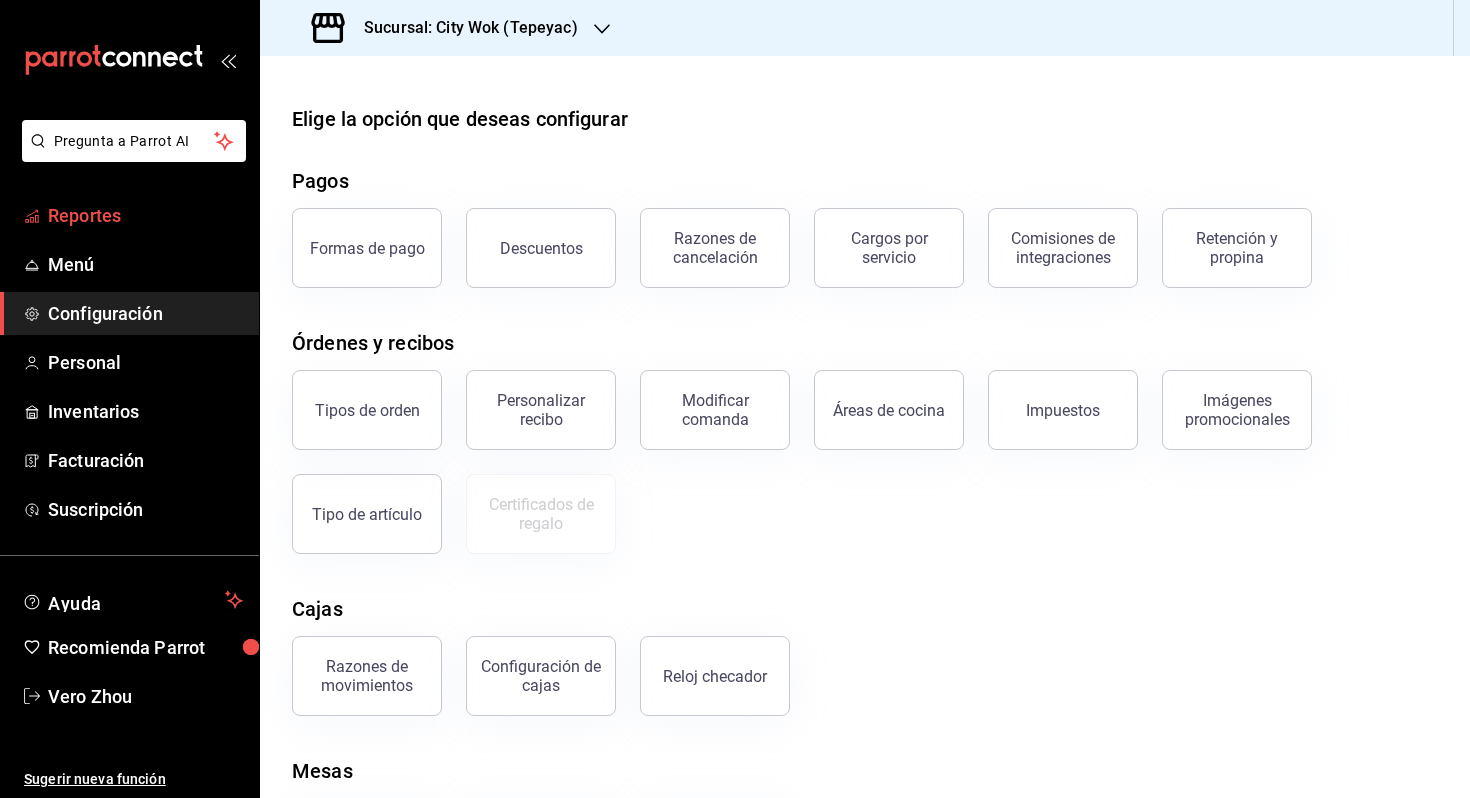 click on "Reportes" at bounding box center (145, 215) 